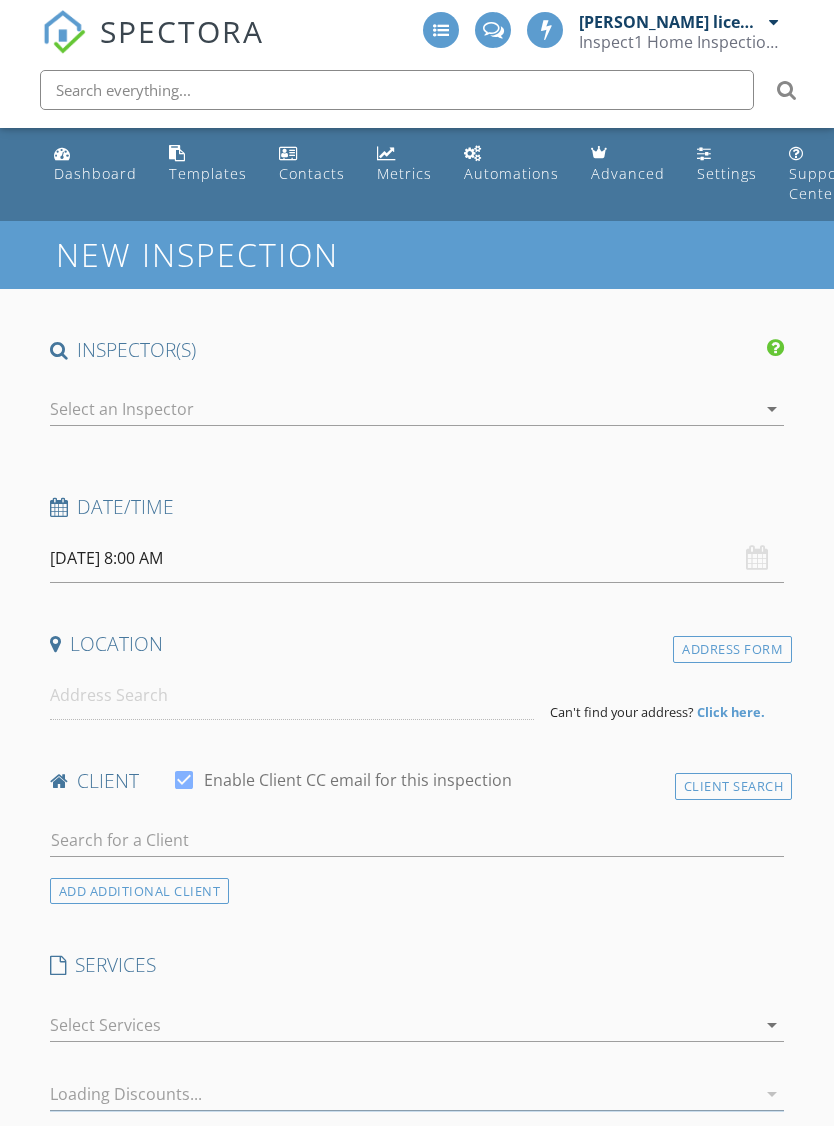 scroll, scrollTop: 0, scrollLeft: 0, axis: both 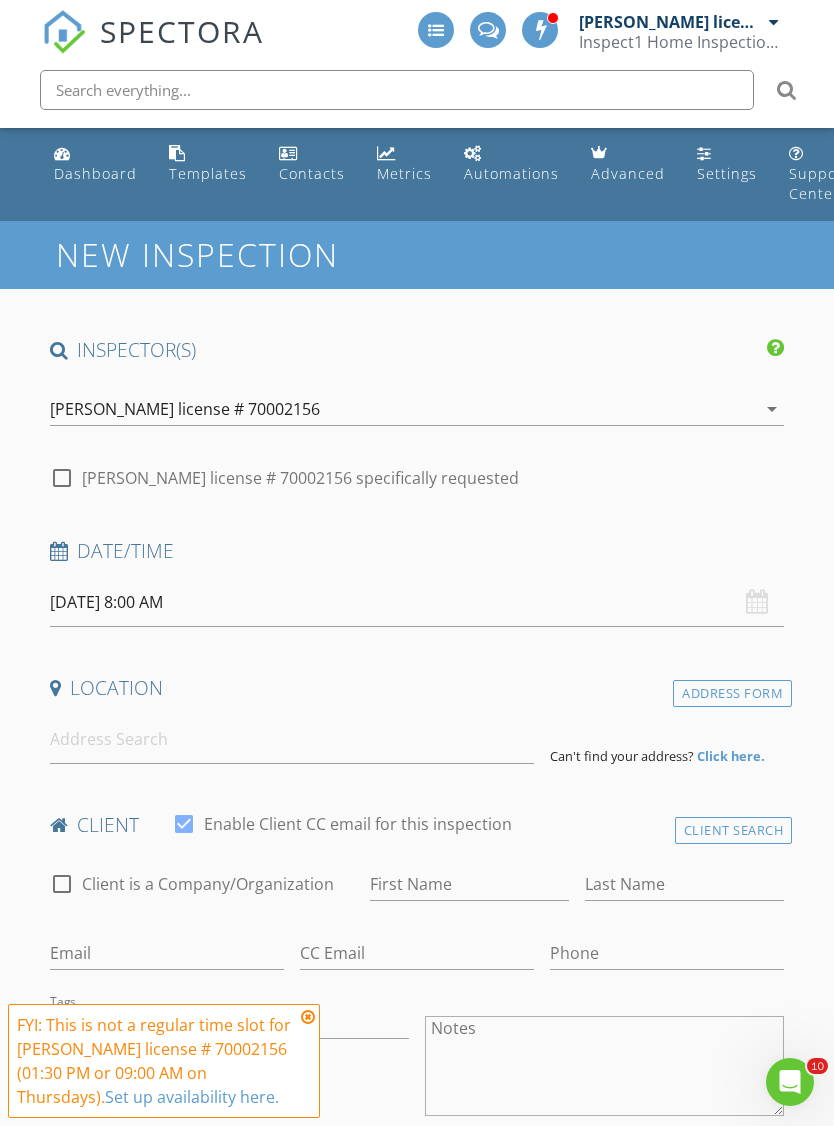 click on "Dashboard" at bounding box center (95, 173) 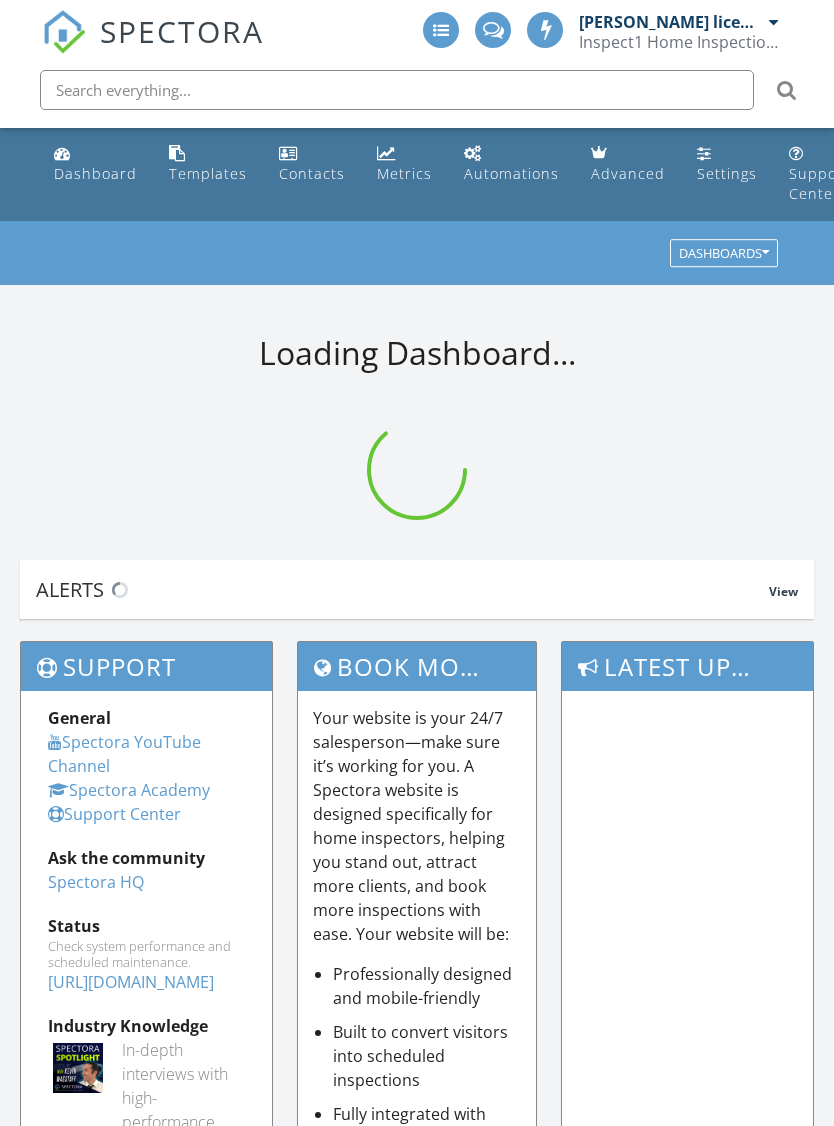 scroll, scrollTop: 0, scrollLeft: 0, axis: both 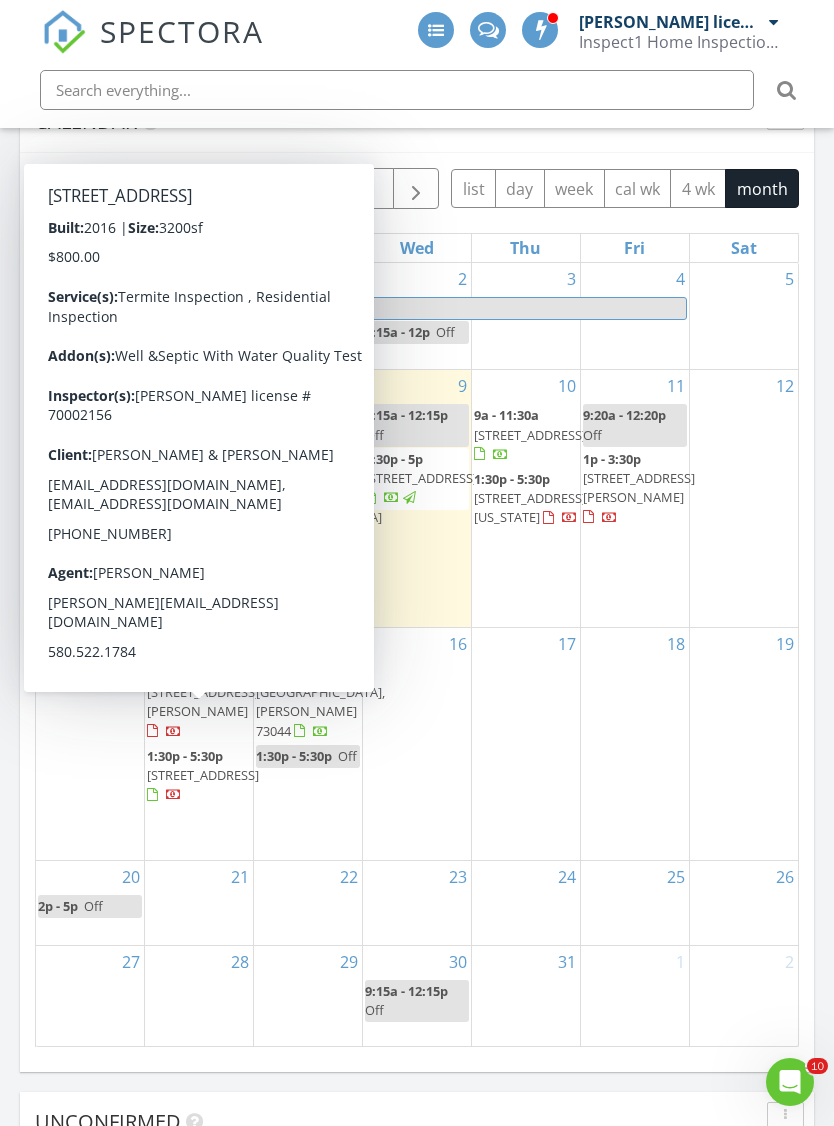 click on "800118 S 3290 Rd, Wellston 74881" at bounding box center (203, 775) 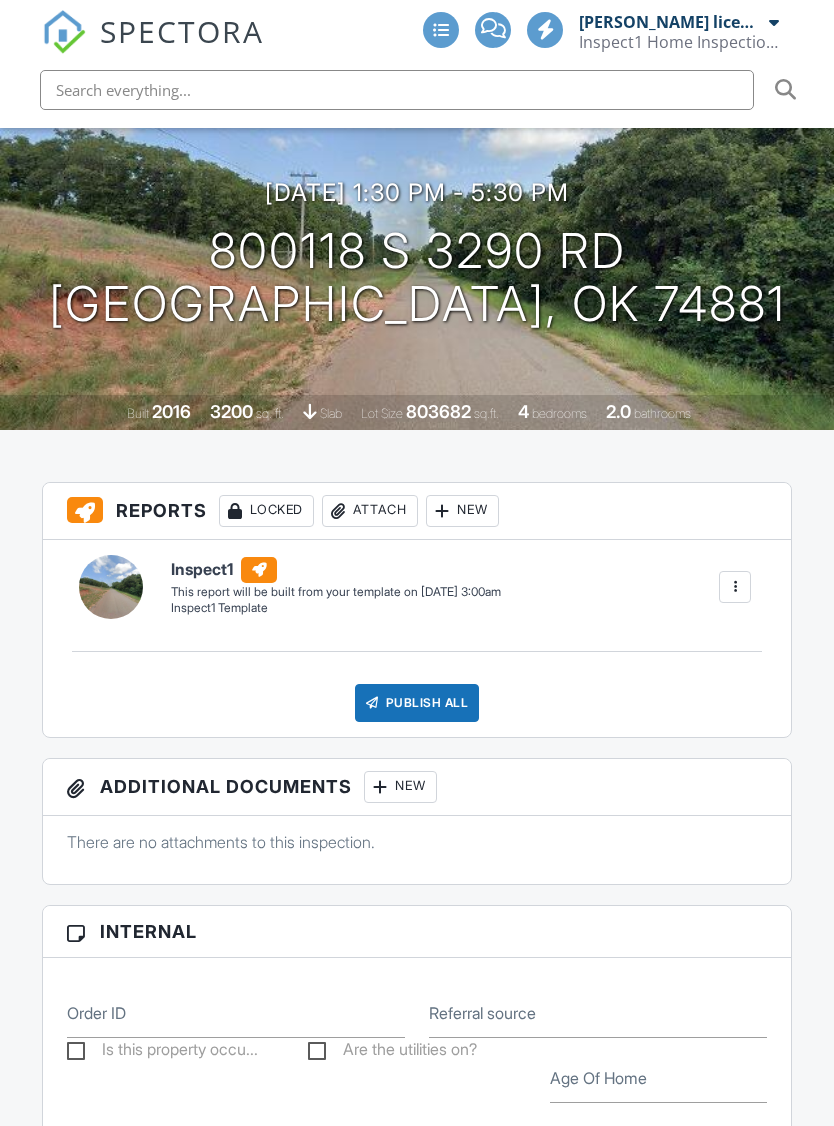 scroll, scrollTop: 0, scrollLeft: 0, axis: both 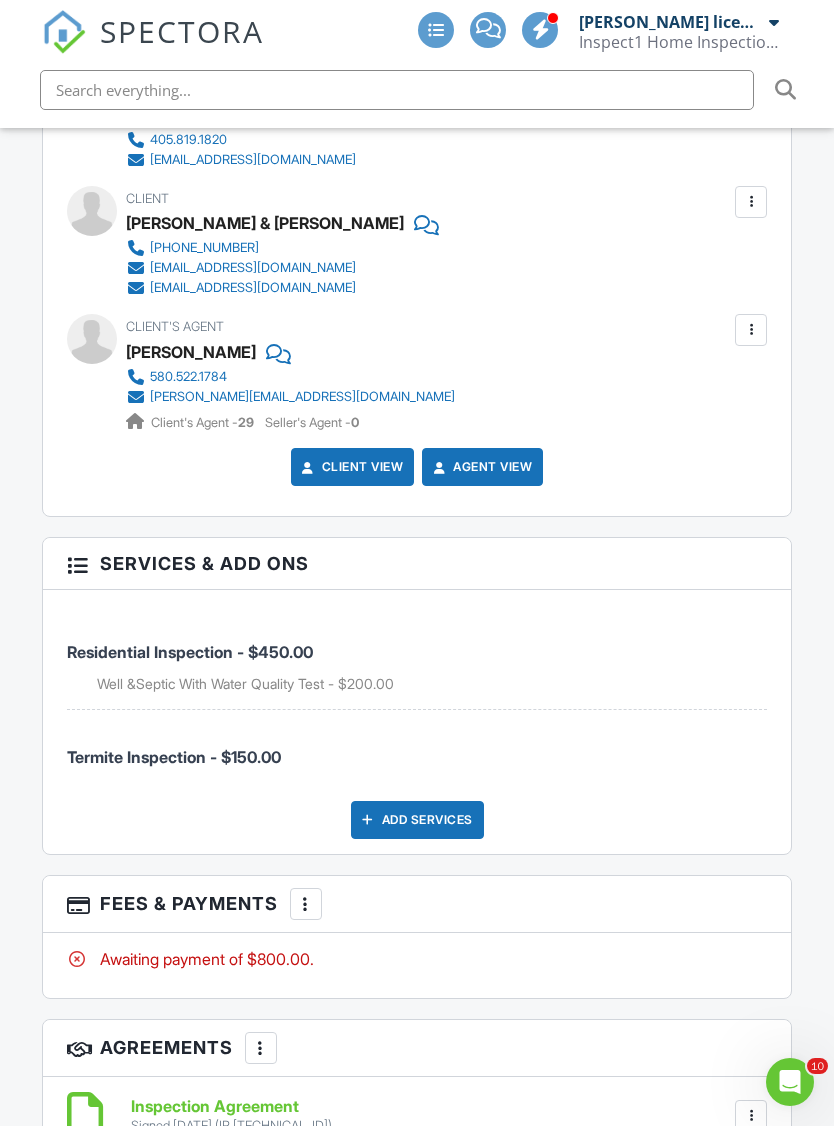 click at bounding box center [306, 904] 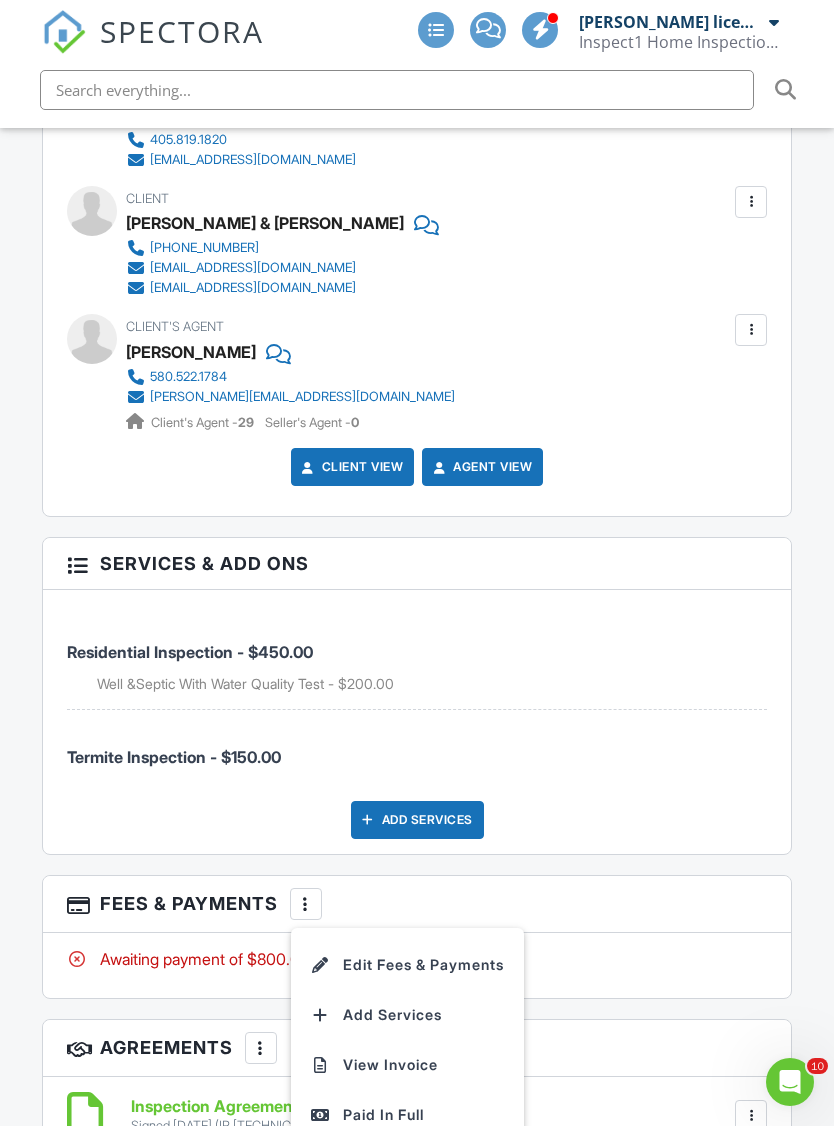 click on "View Invoice" at bounding box center (407, 1065) 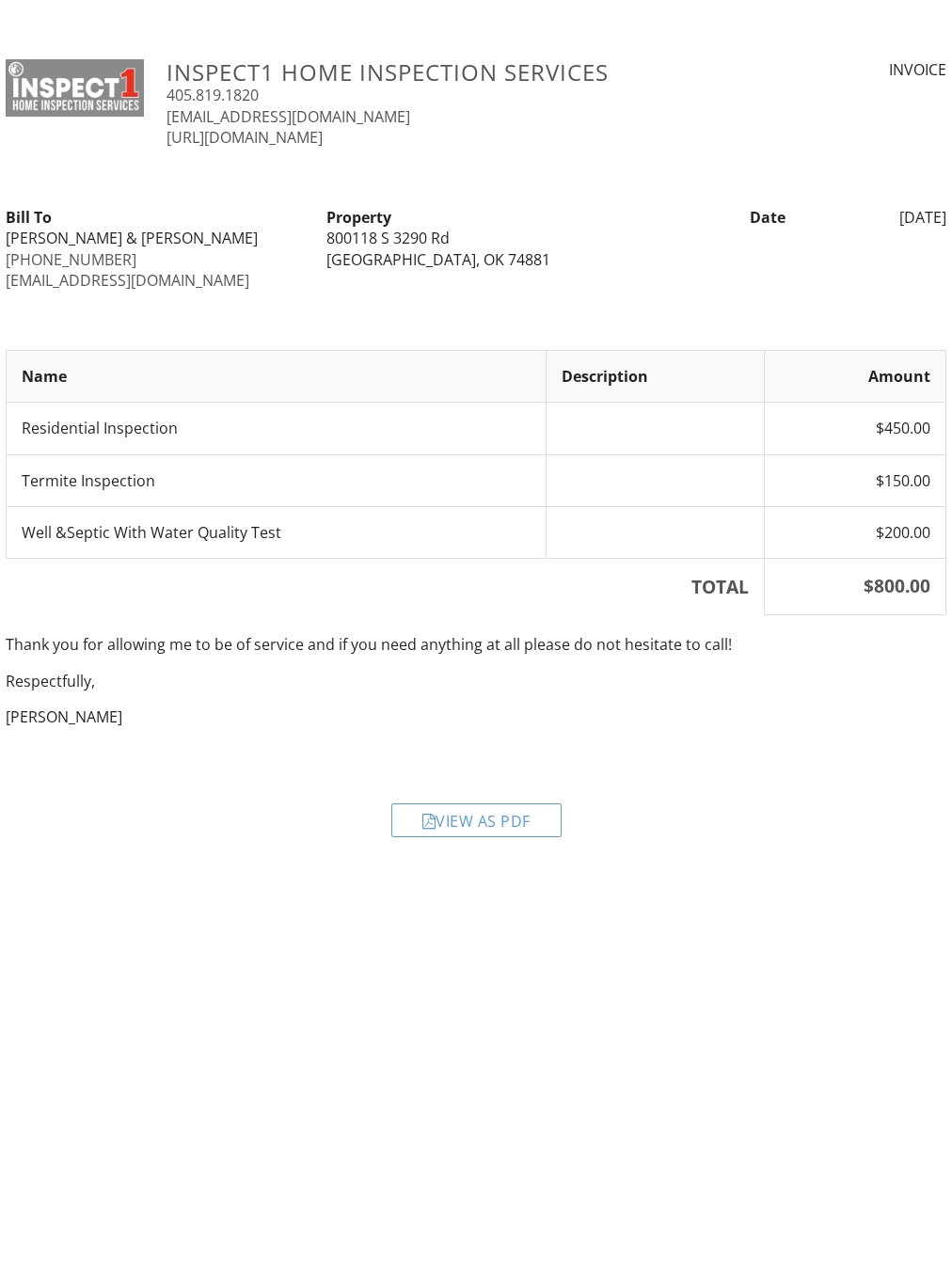 scroll, scrollTop: 0, scrollLeft: 0, axis: both 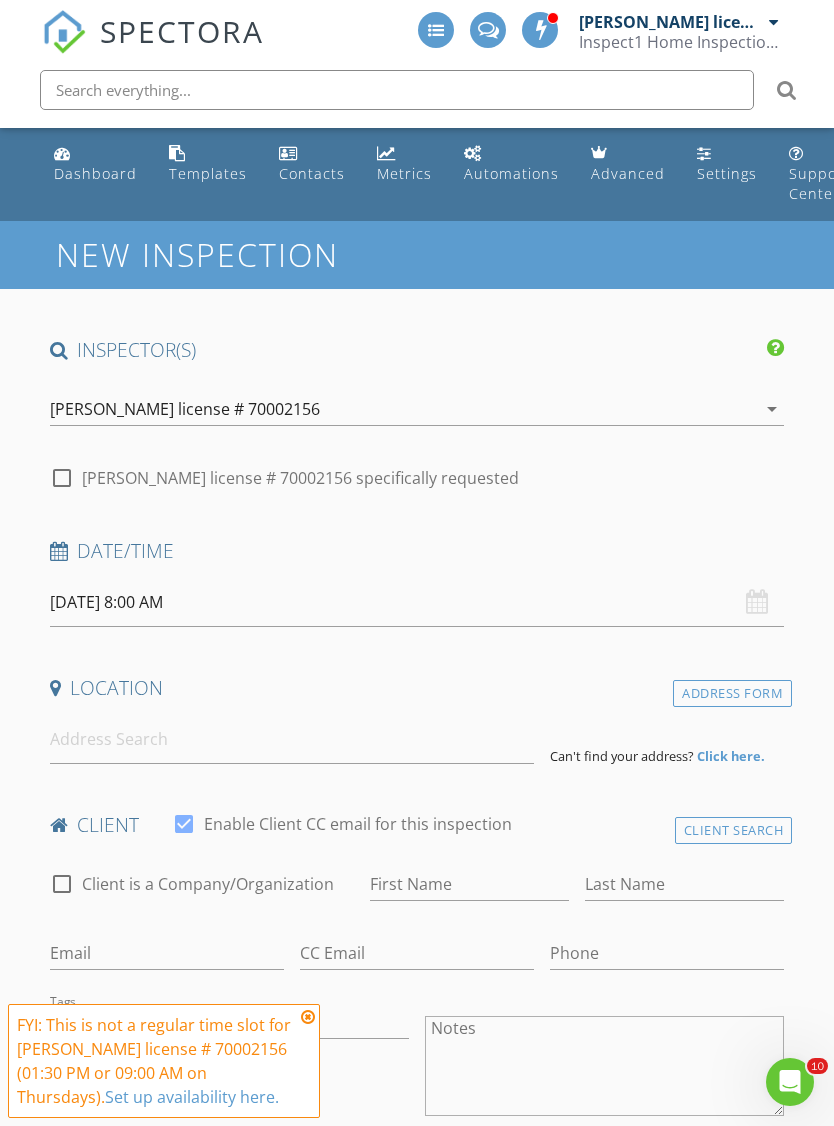 click on "Dashboard" at bounding box center [95, 173] 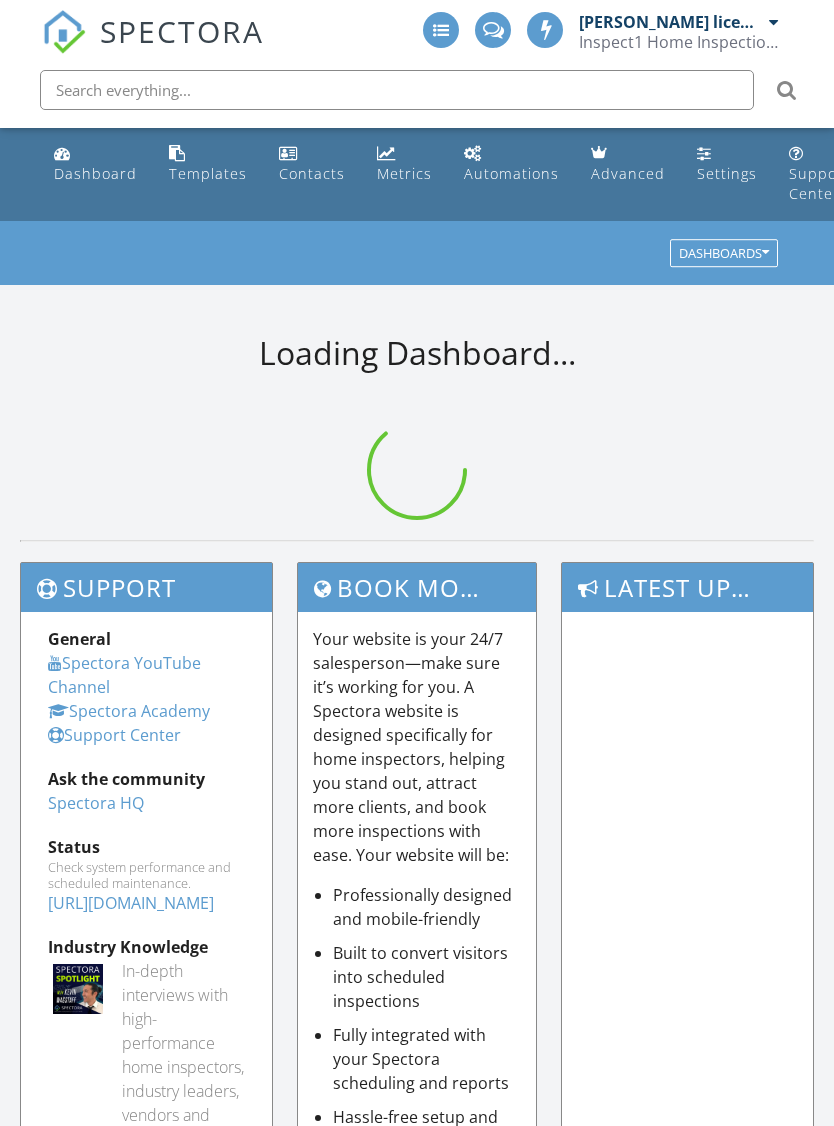 scroll, scrollTop: 0, scrollLeft: 0, axis: both 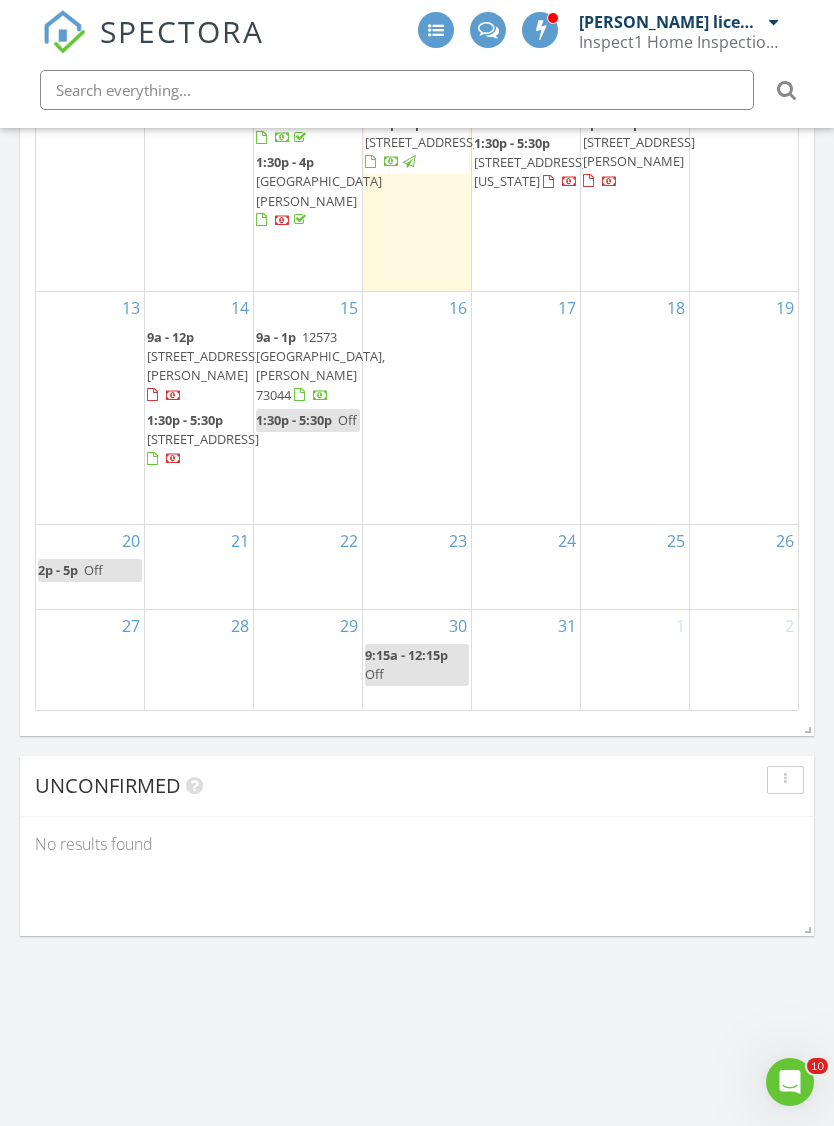 click on "800118 S 3290 Rd, Wellston 74881" at bounding box center (203, 439) 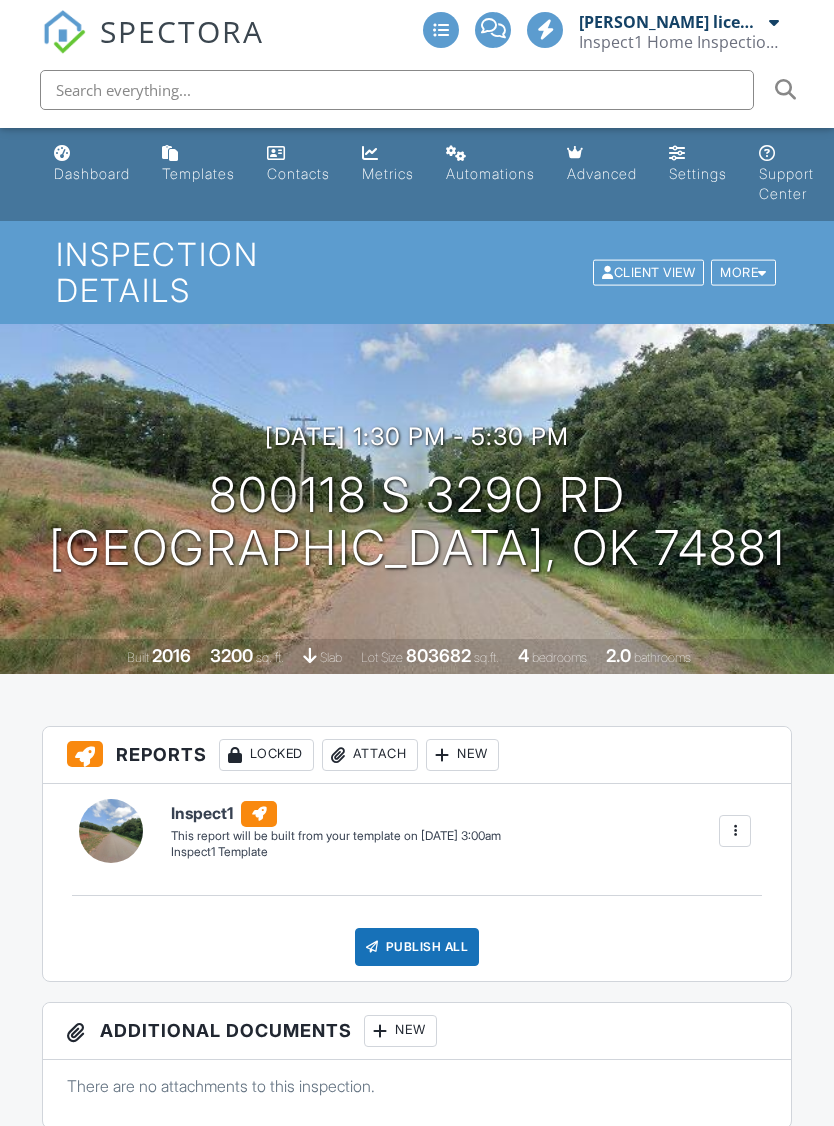 scroll, scrollTop: 371, scrollLeft: 0, axis: vertical 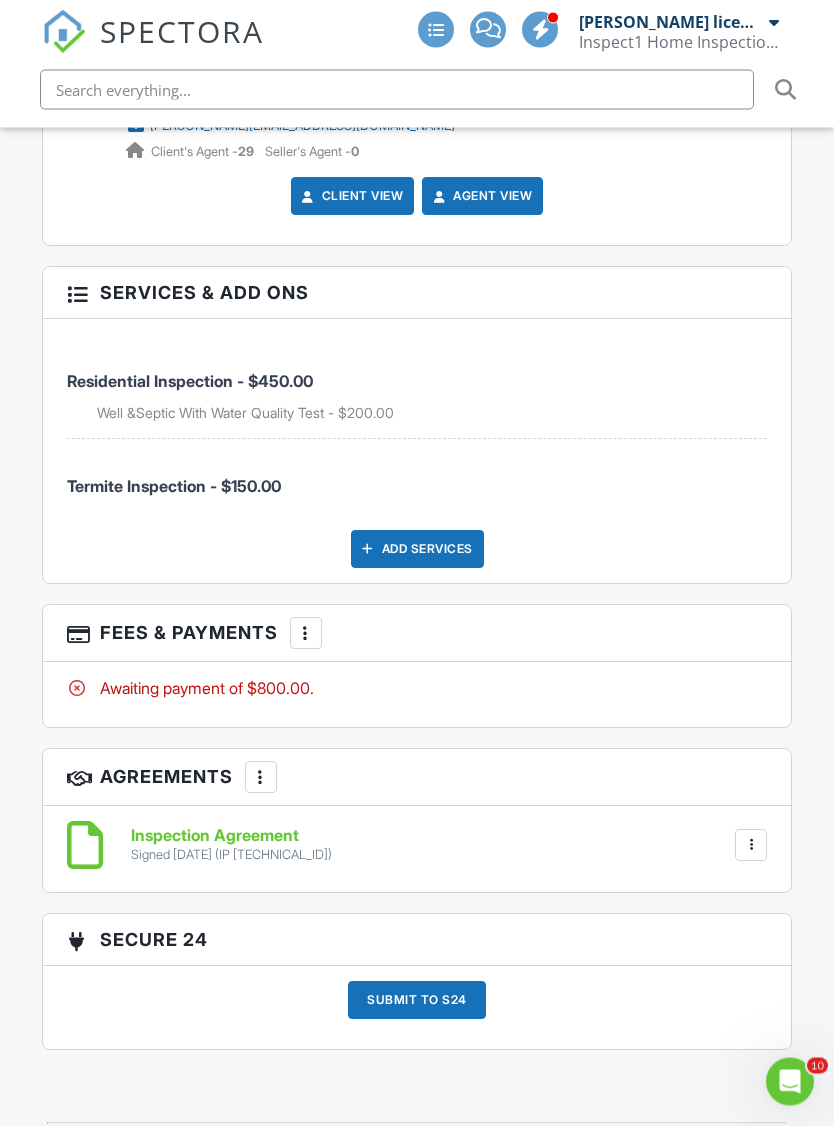 click at bounding box center (306, 634) 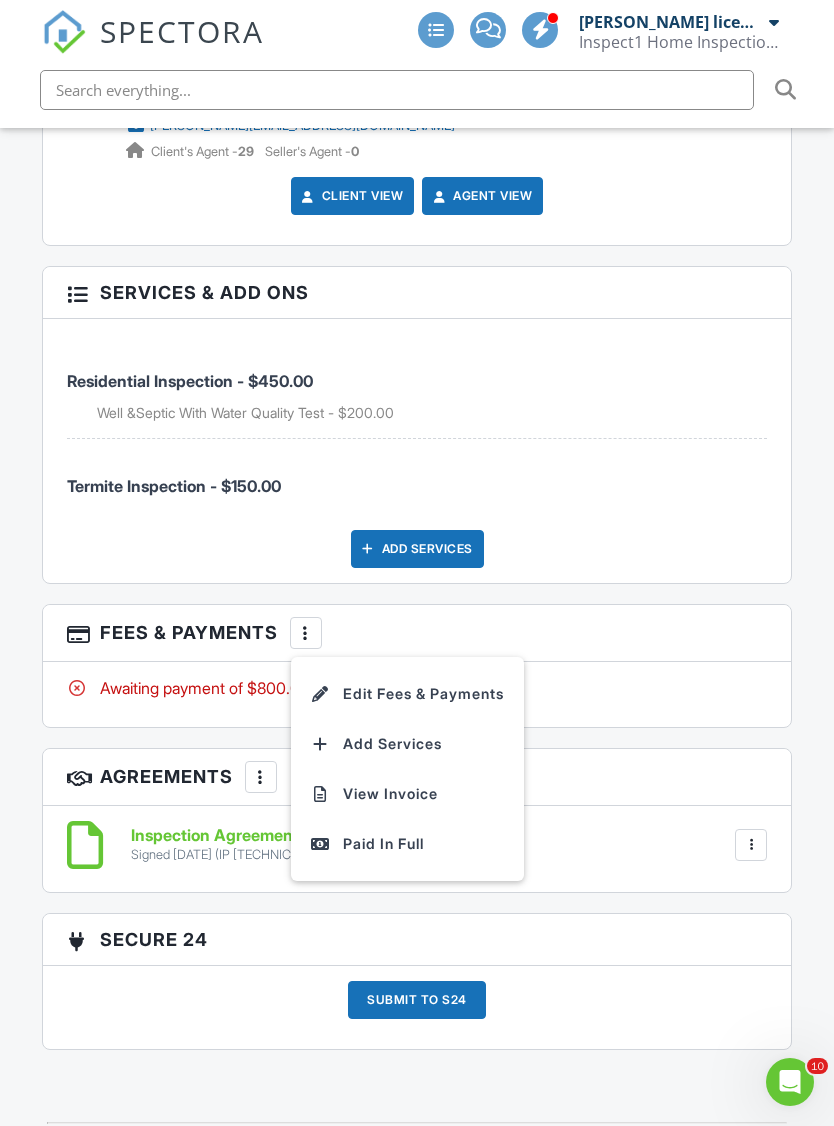 click on "Edit Fees & Payments" at bounding box center (407, 694) 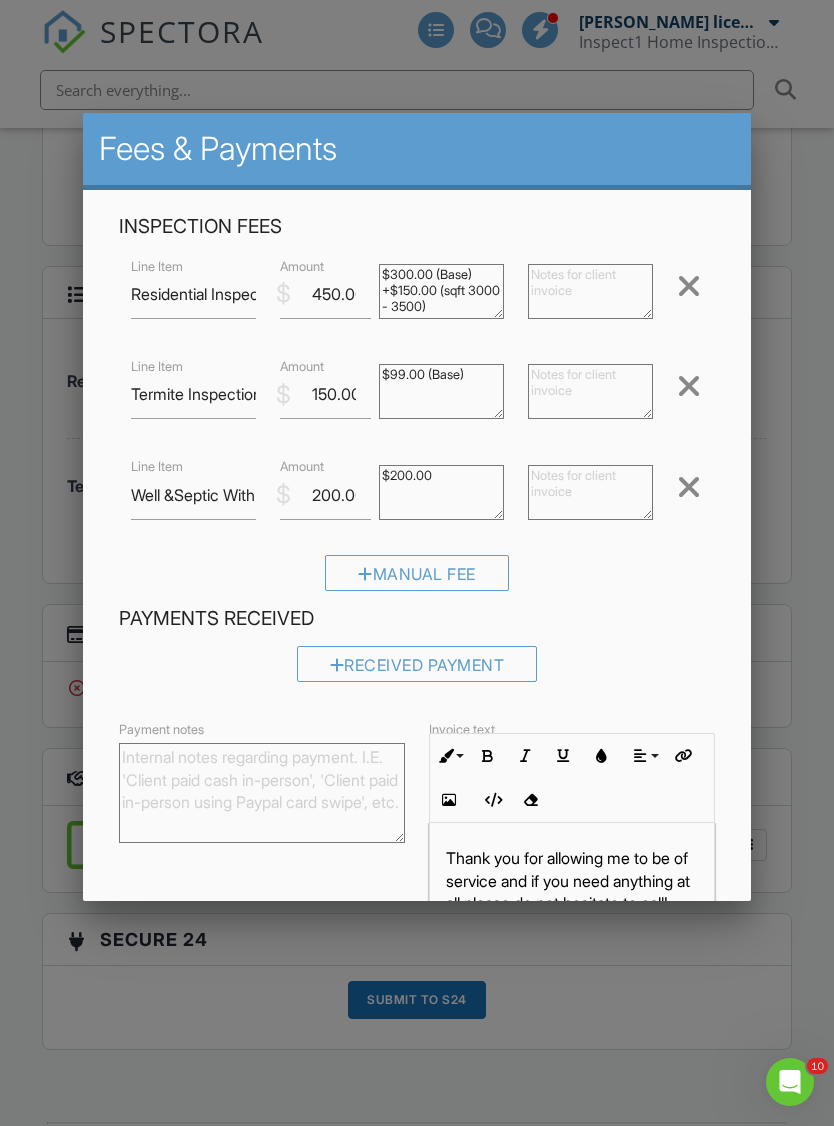 click at bounding box center [417, 604] 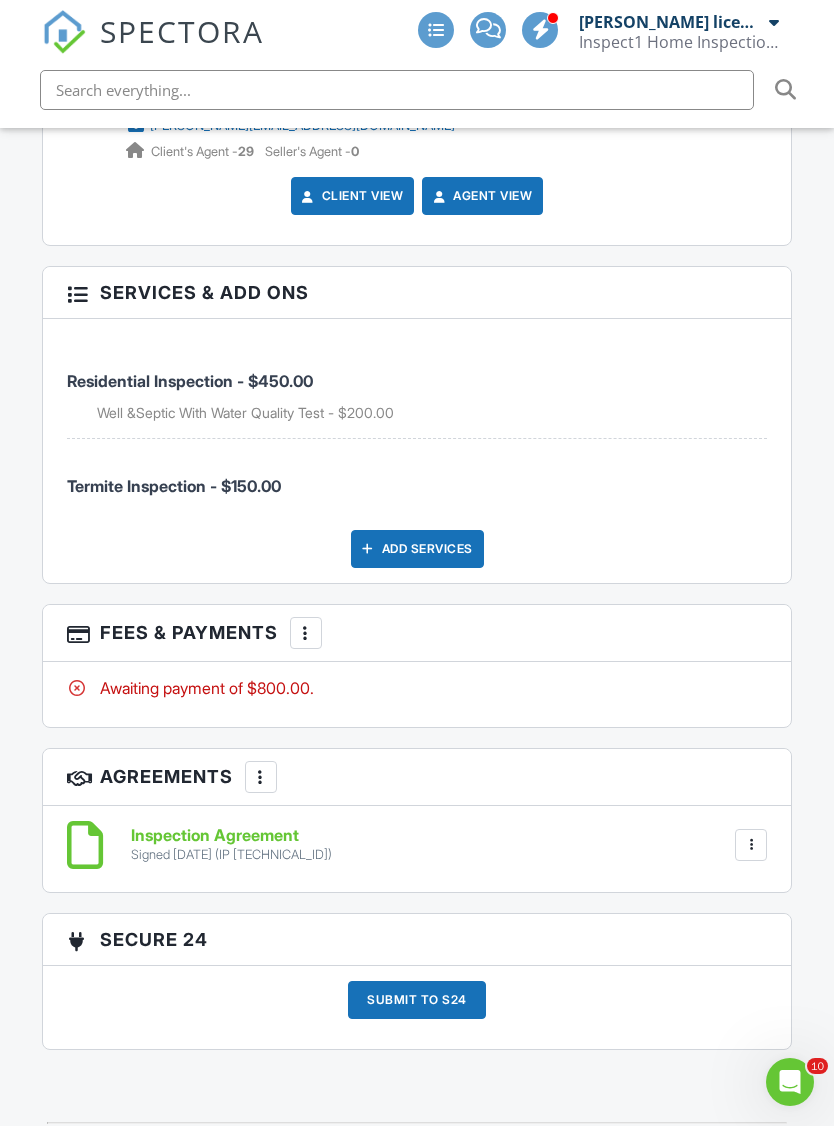 click on "Add Services" at bounding box center [417, 549] 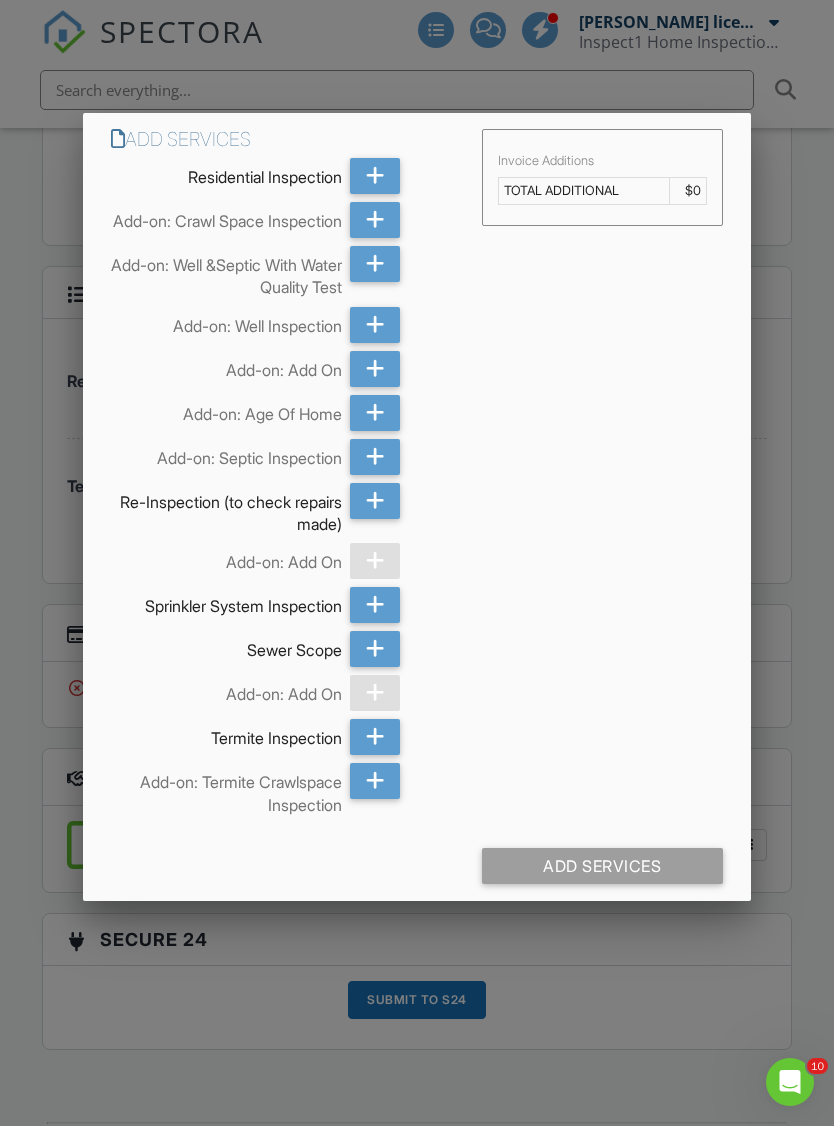 scroll, scrollTop: 0, scrollLeft: 0, axis: both 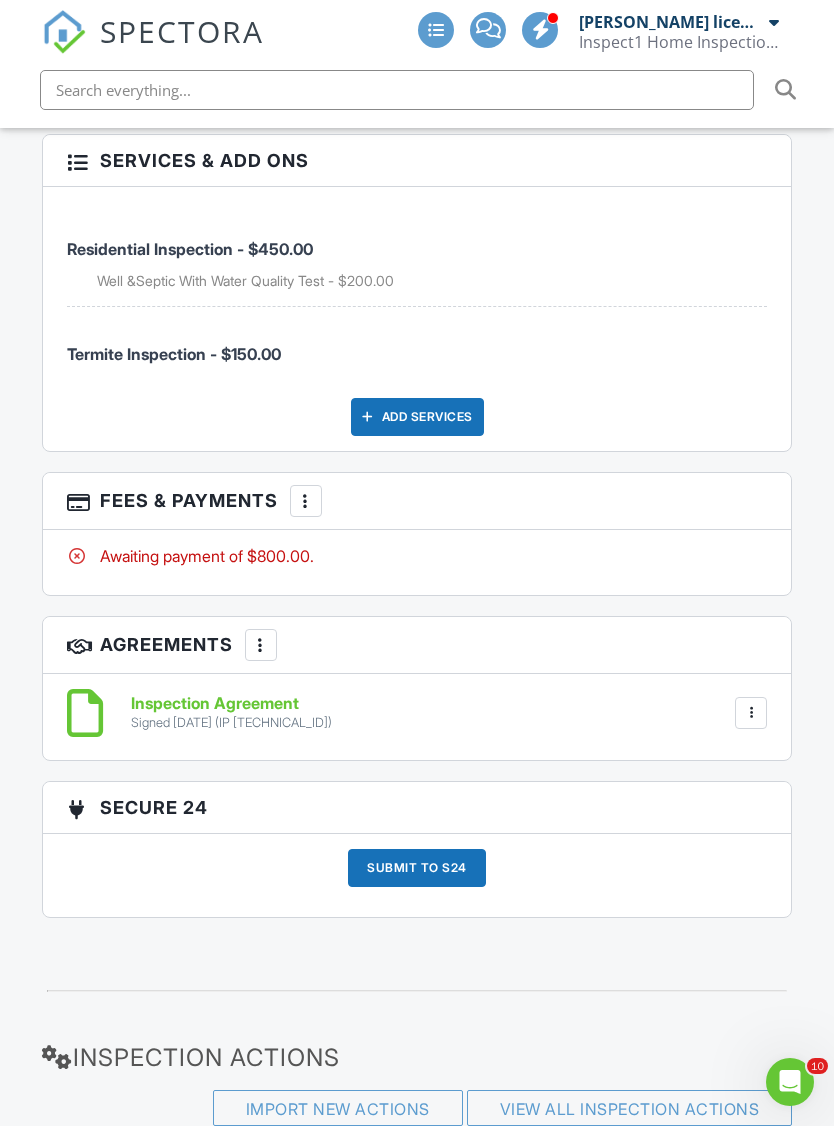 click at bounding box center (306, 501) 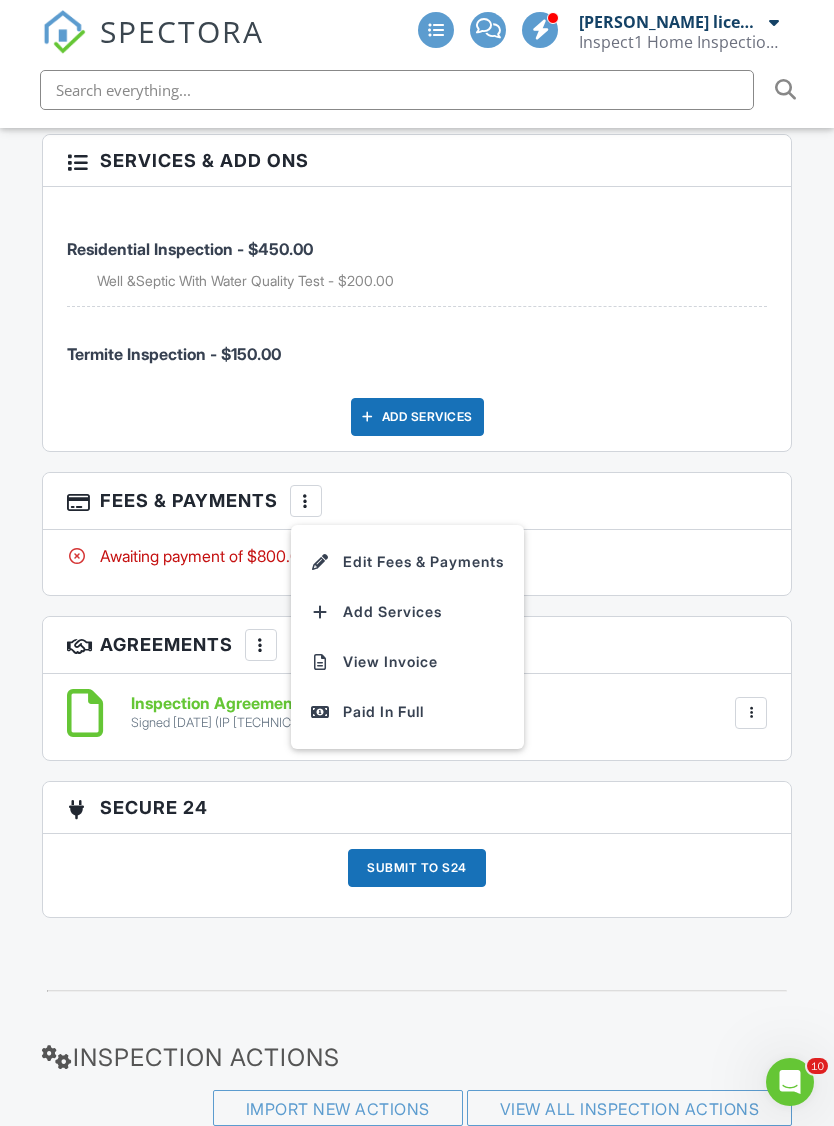 click on "Add Services" at bounding box center (407, 612) 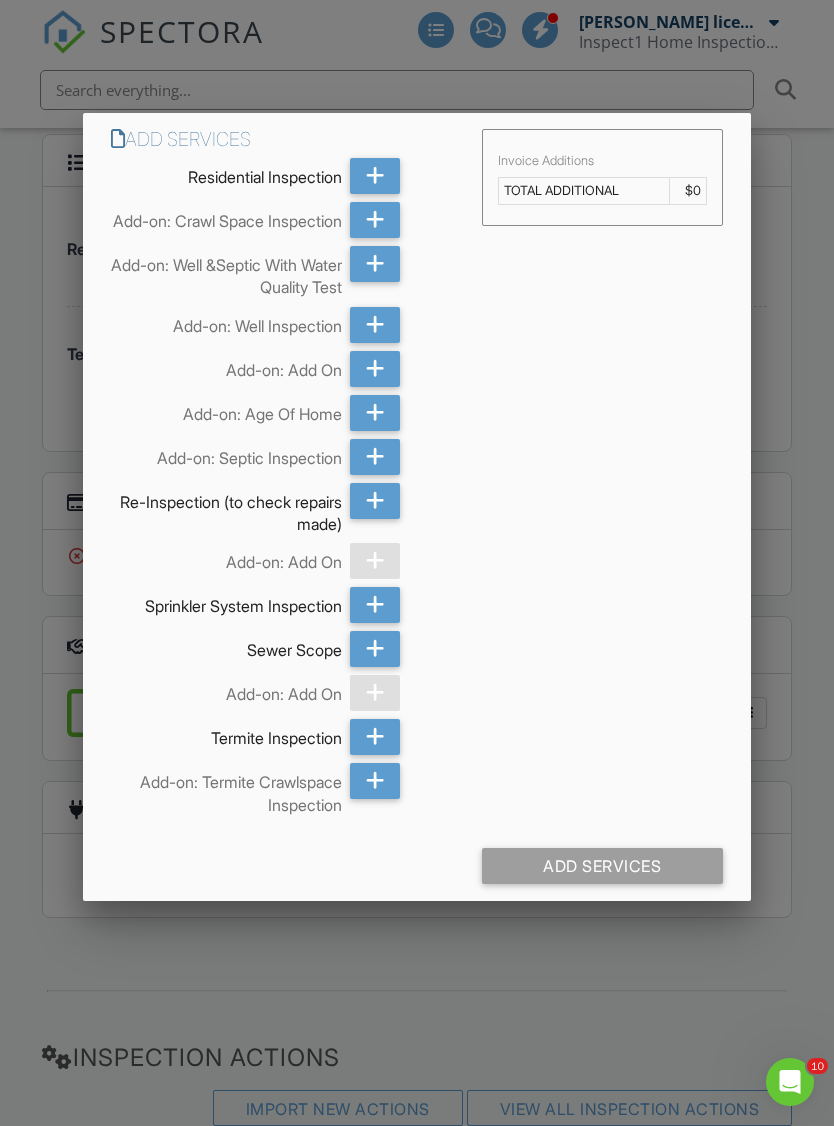 click at bounding box center [417, 604] 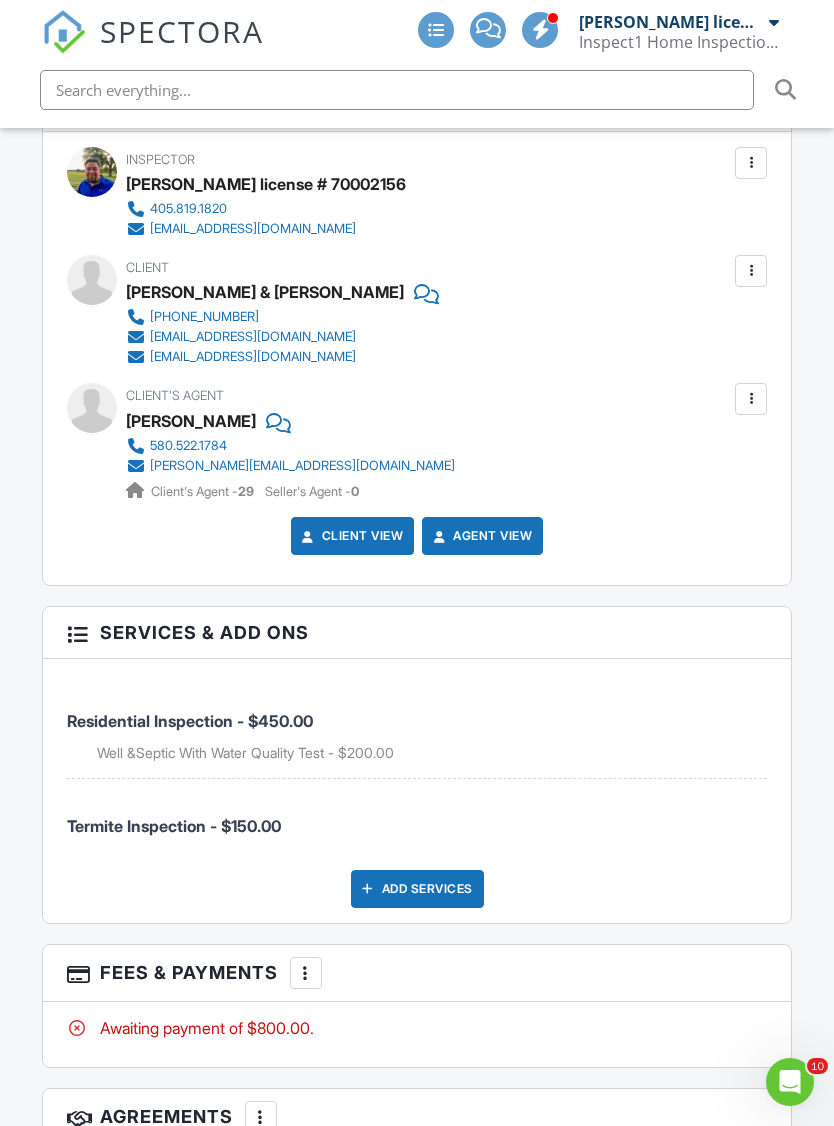 scroll, scrollTop: 2305, scrollLeft: 0, axis: vertical 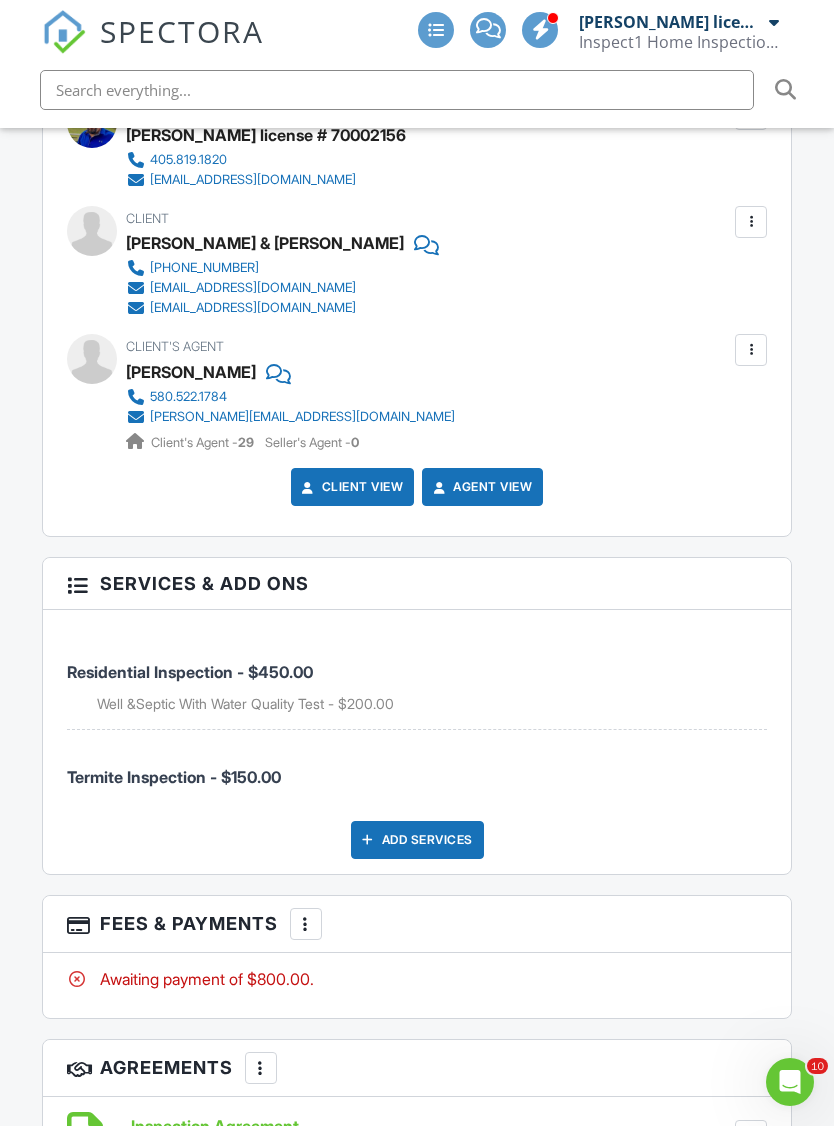 click at bounding box center (306, 924) 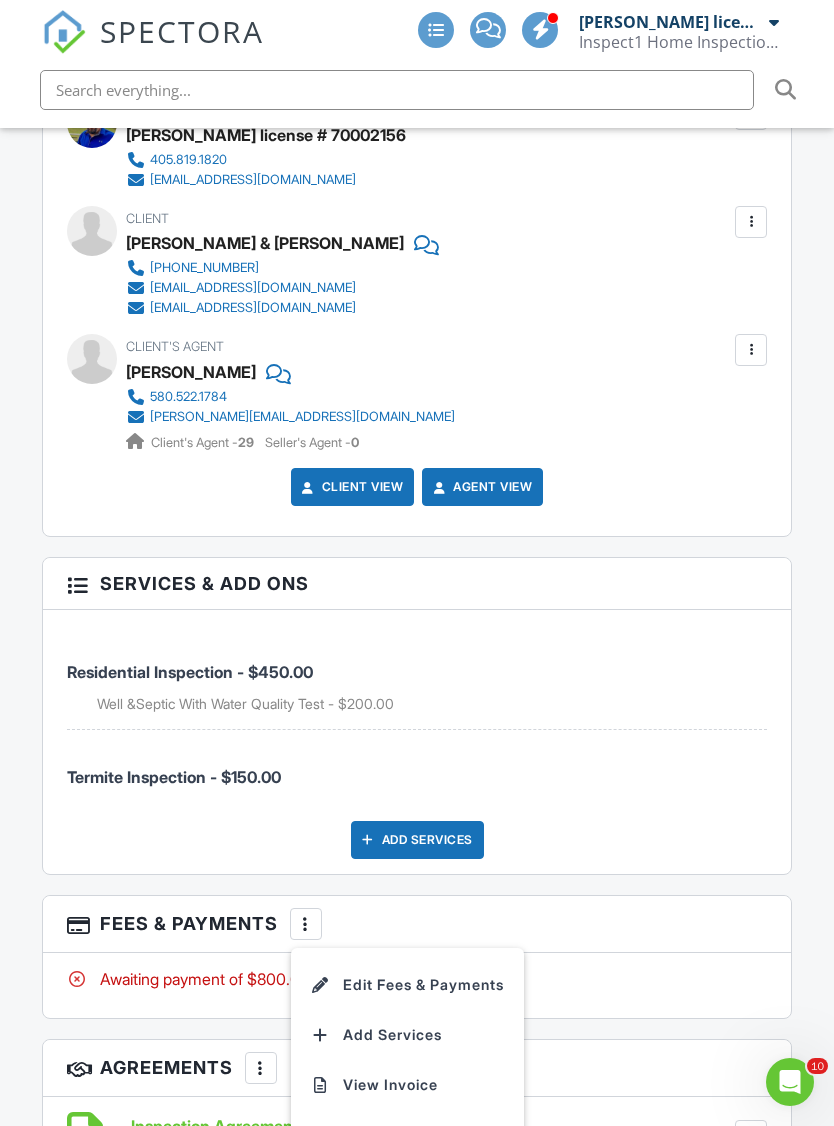 click on "Edit Fees & Payments" at bounding box center [407, 985] 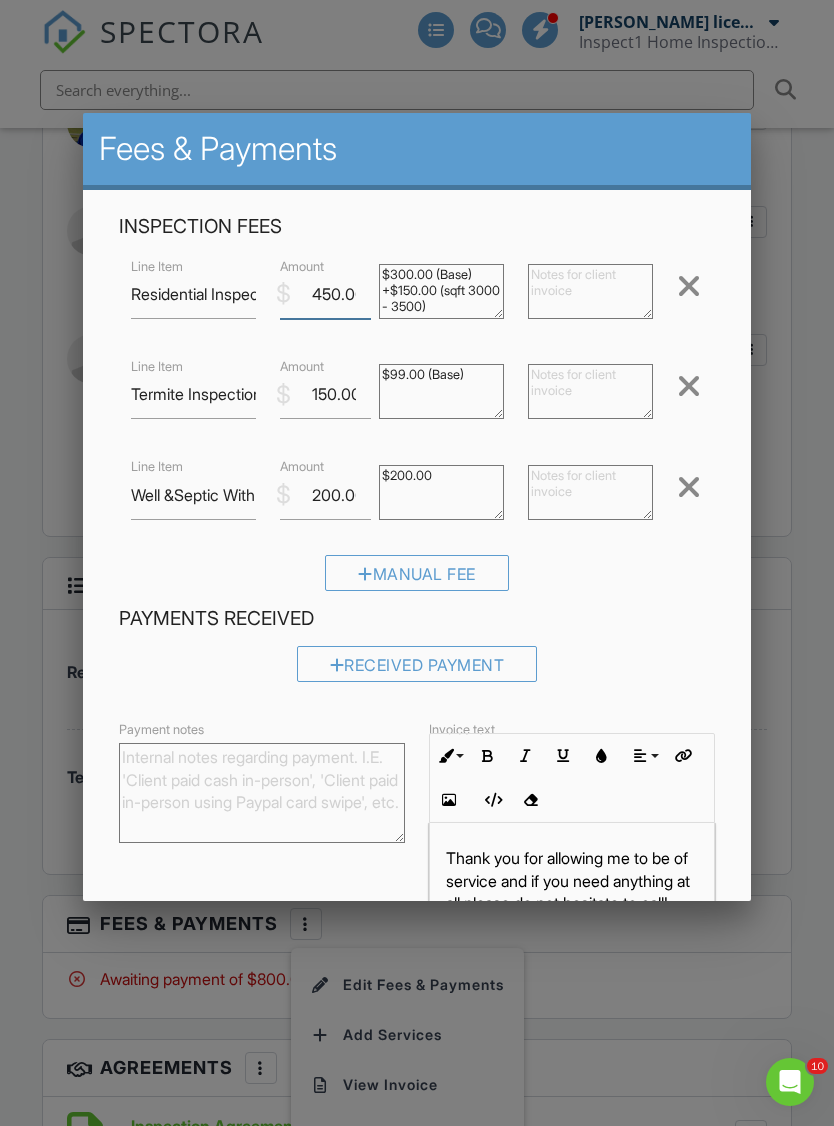 click on "450.00" at bounding box center [325, 294] 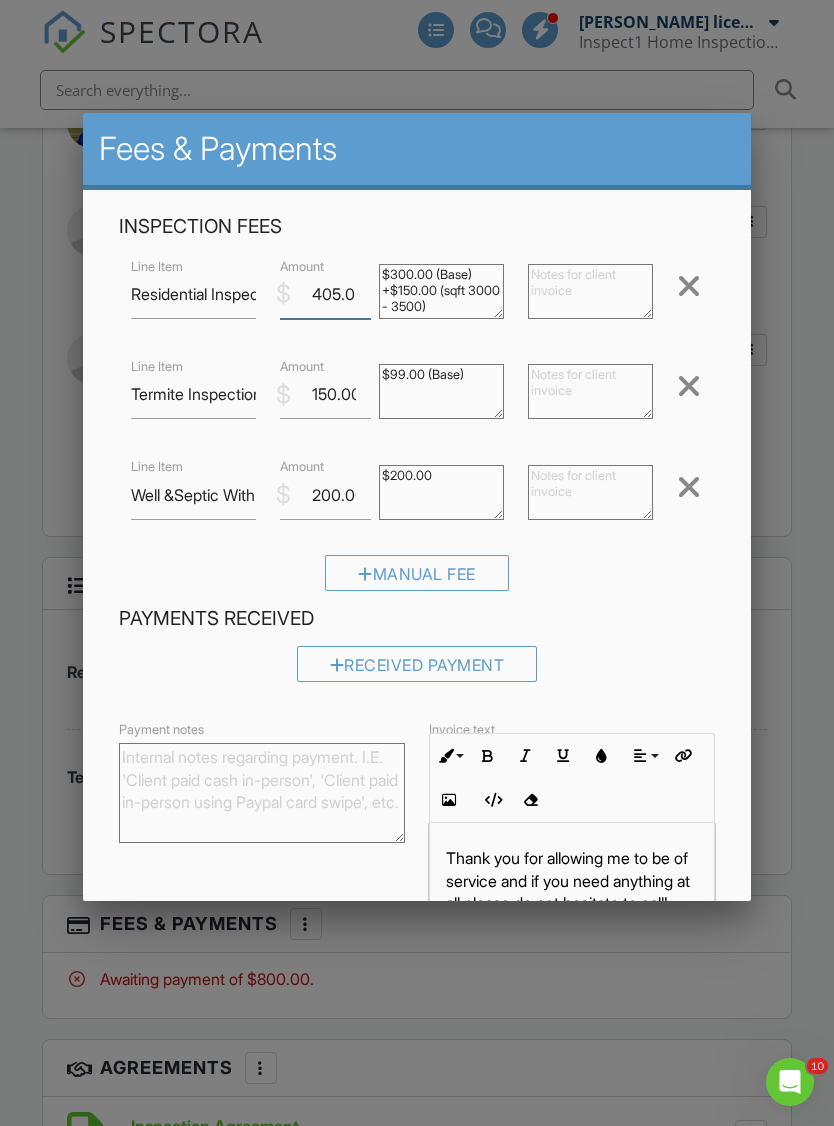 type on "405.0" 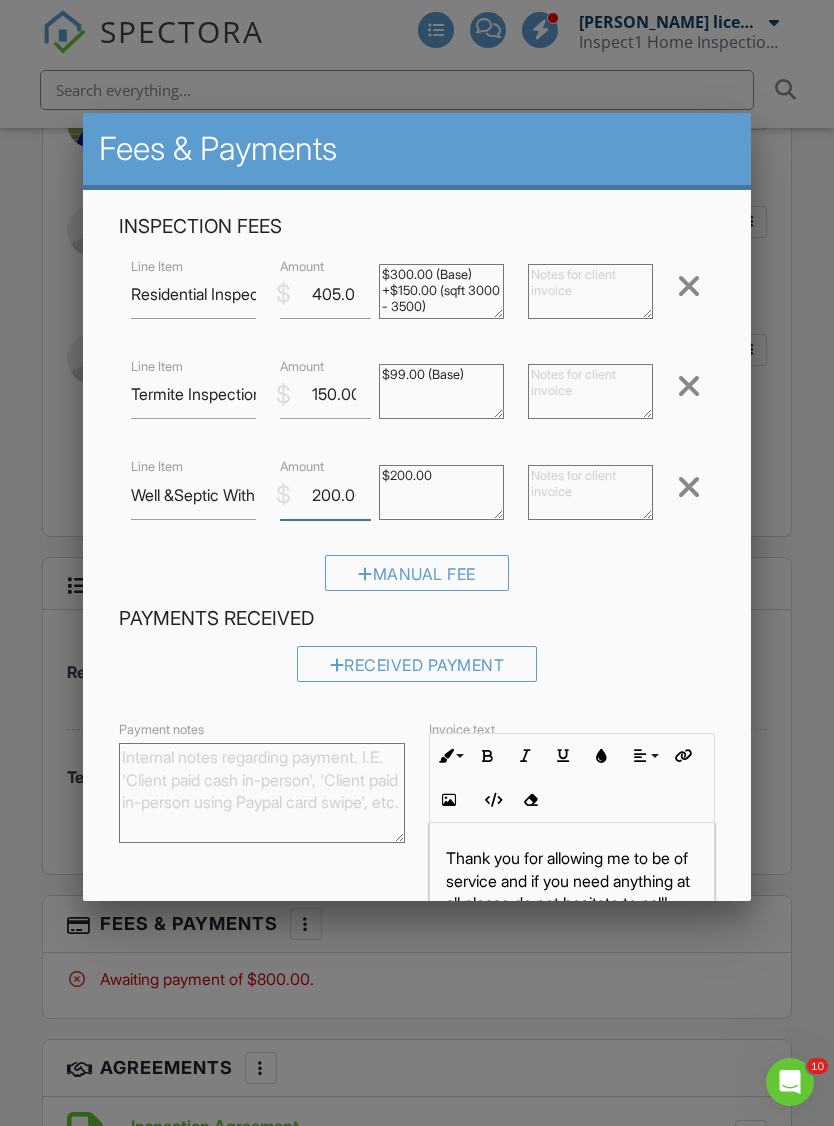 click on "200.00" at bounding box center (325, 495) 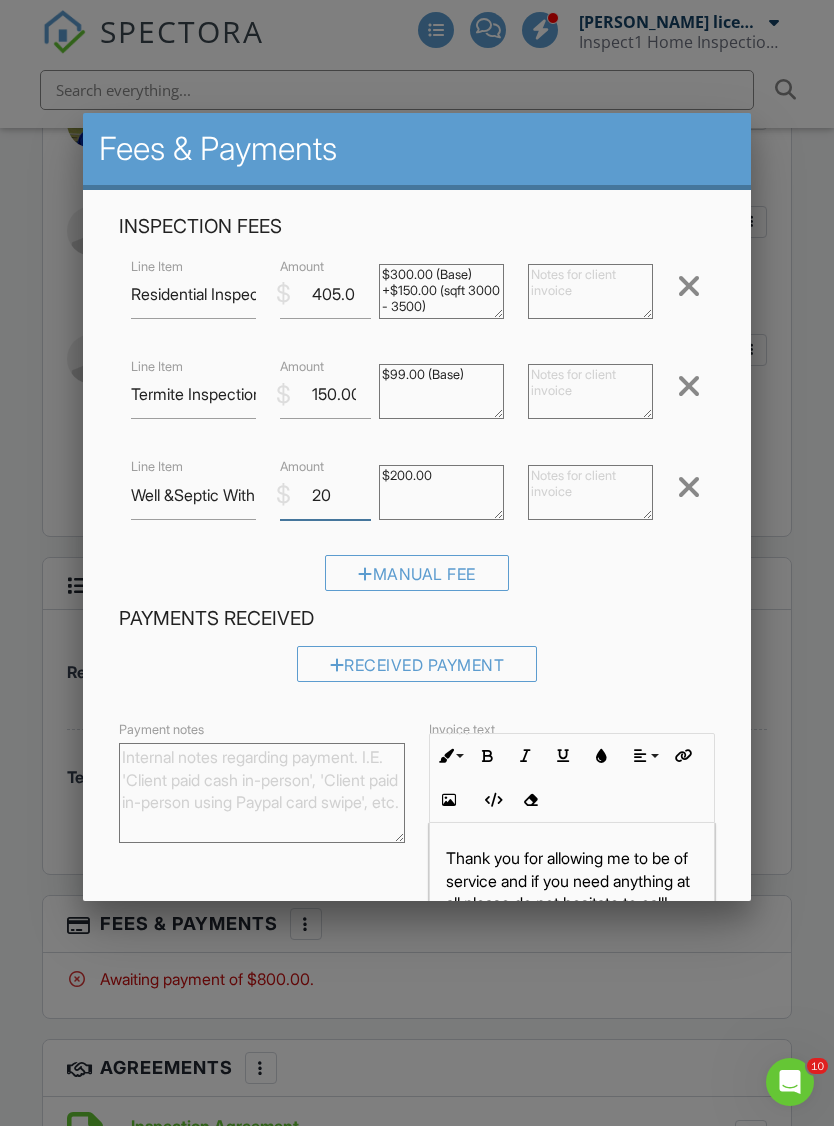 type on "2" 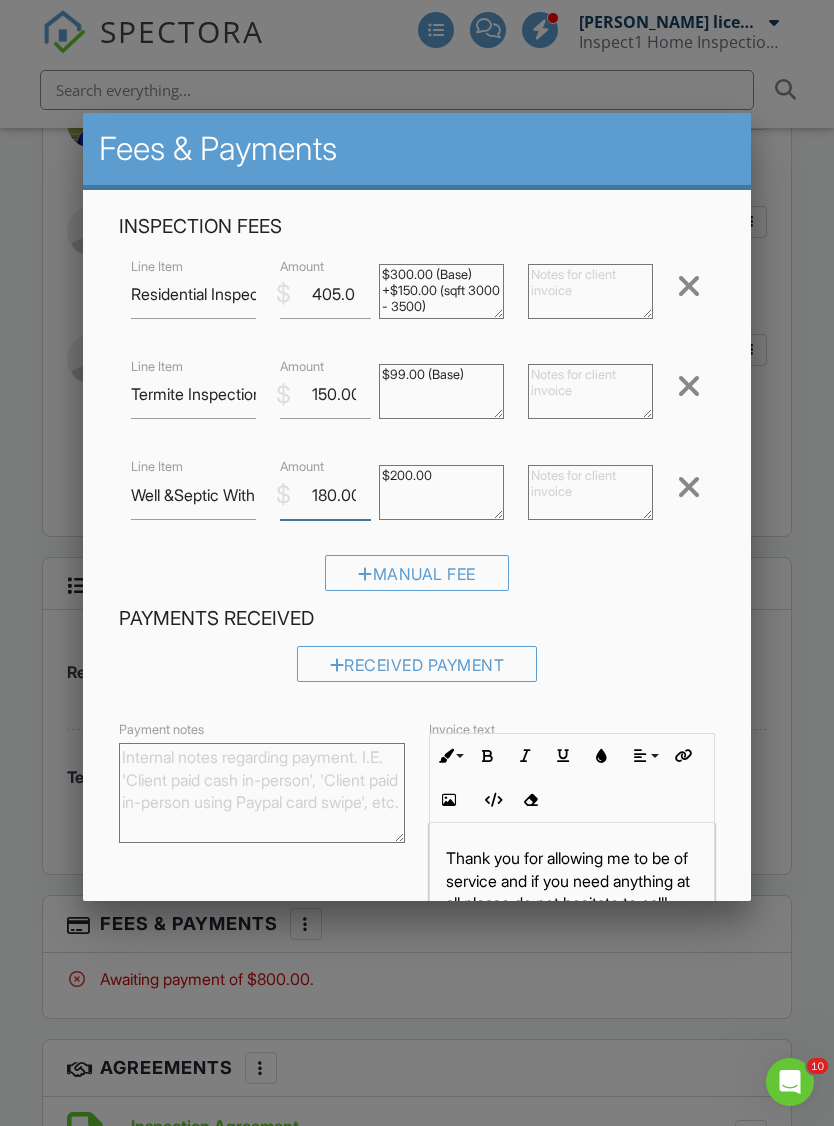 type on "180.00" 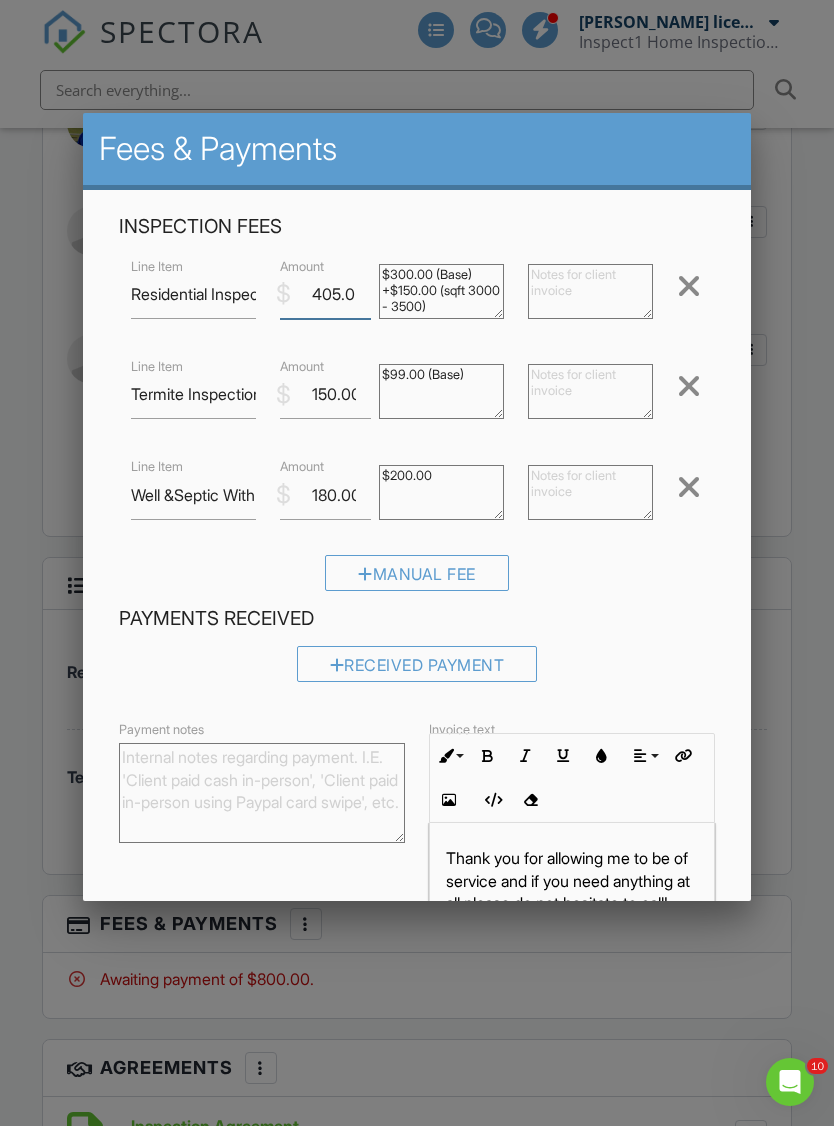 click on "405.0" at bounding box center (325, 294) 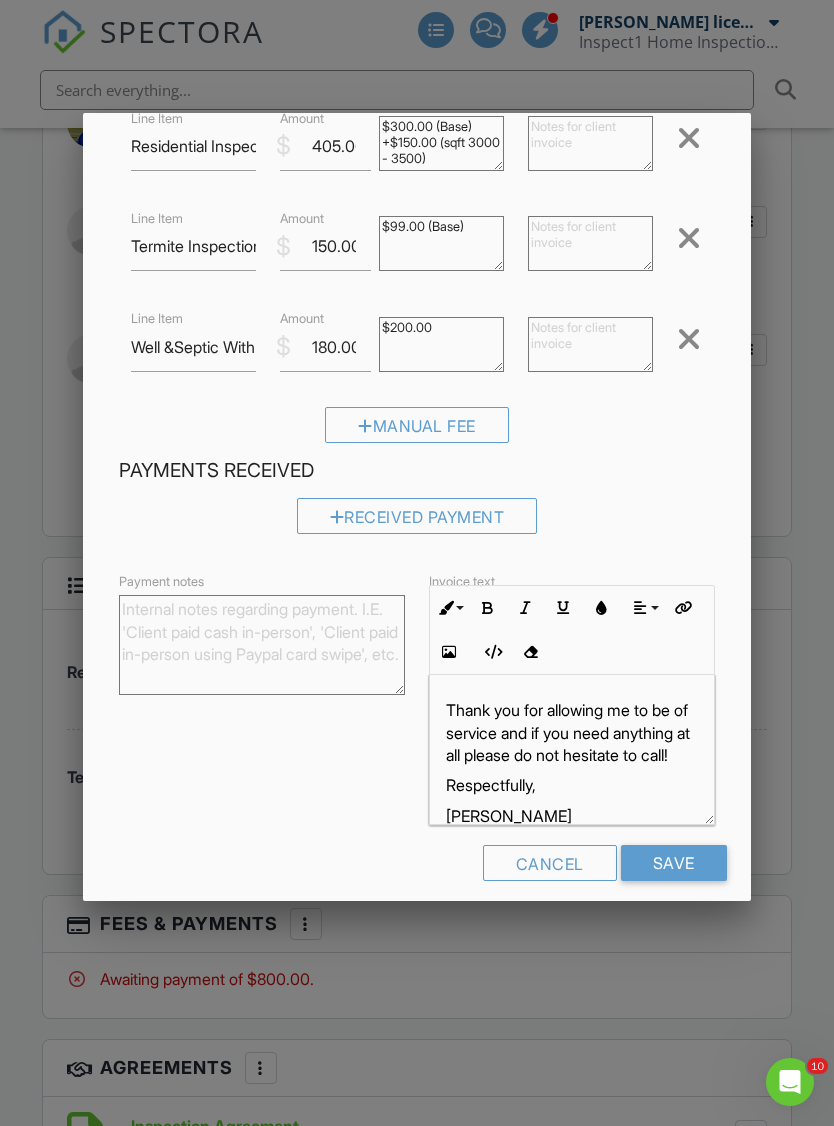 scroll, scrollTop: 147, scrollLeft: 0, axis: vertical 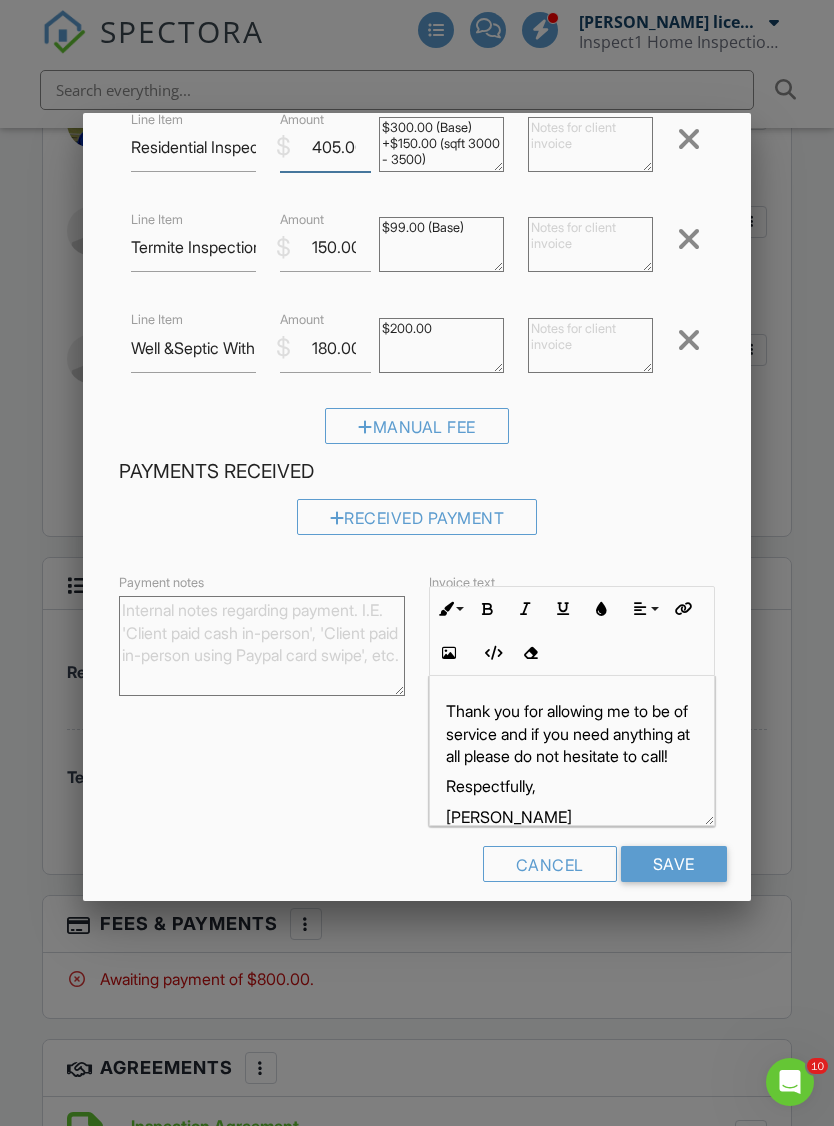 type on "405.00" 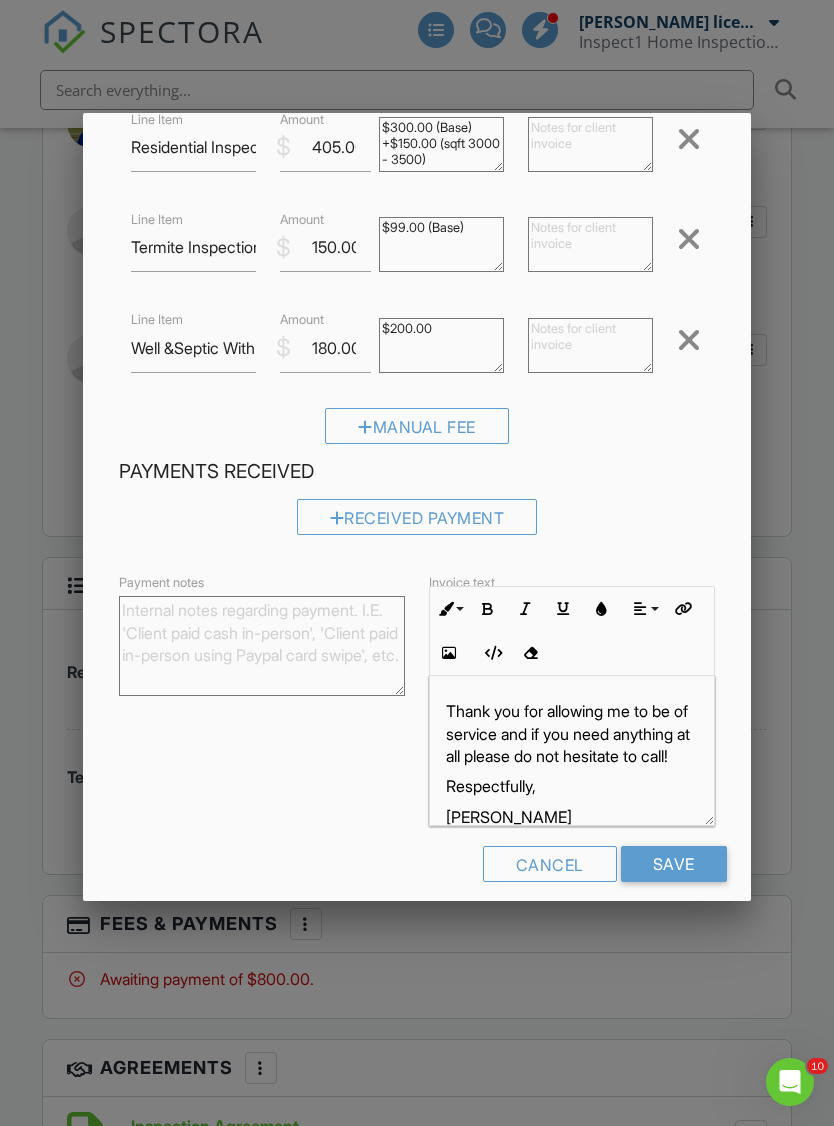 click on "Save" at bounding box center [674, 864] 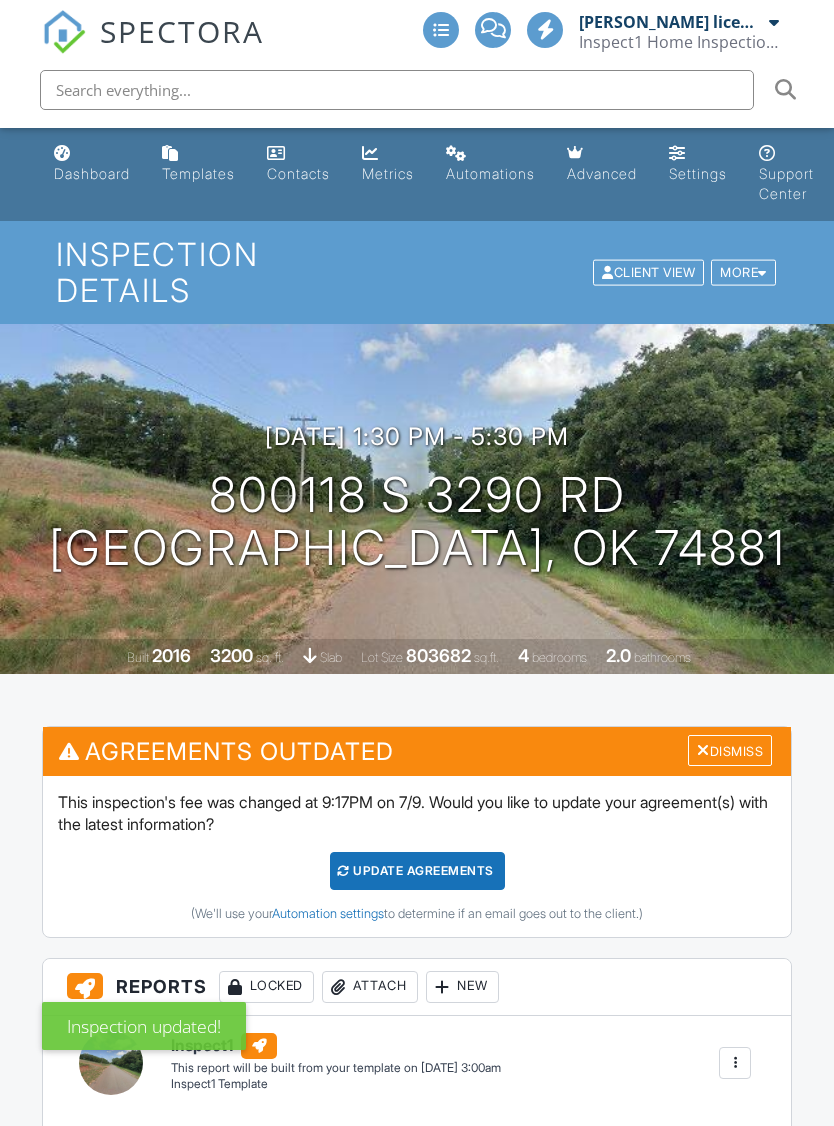 scroll, scrollTop: 0, scrollLeft: 0, axis: both 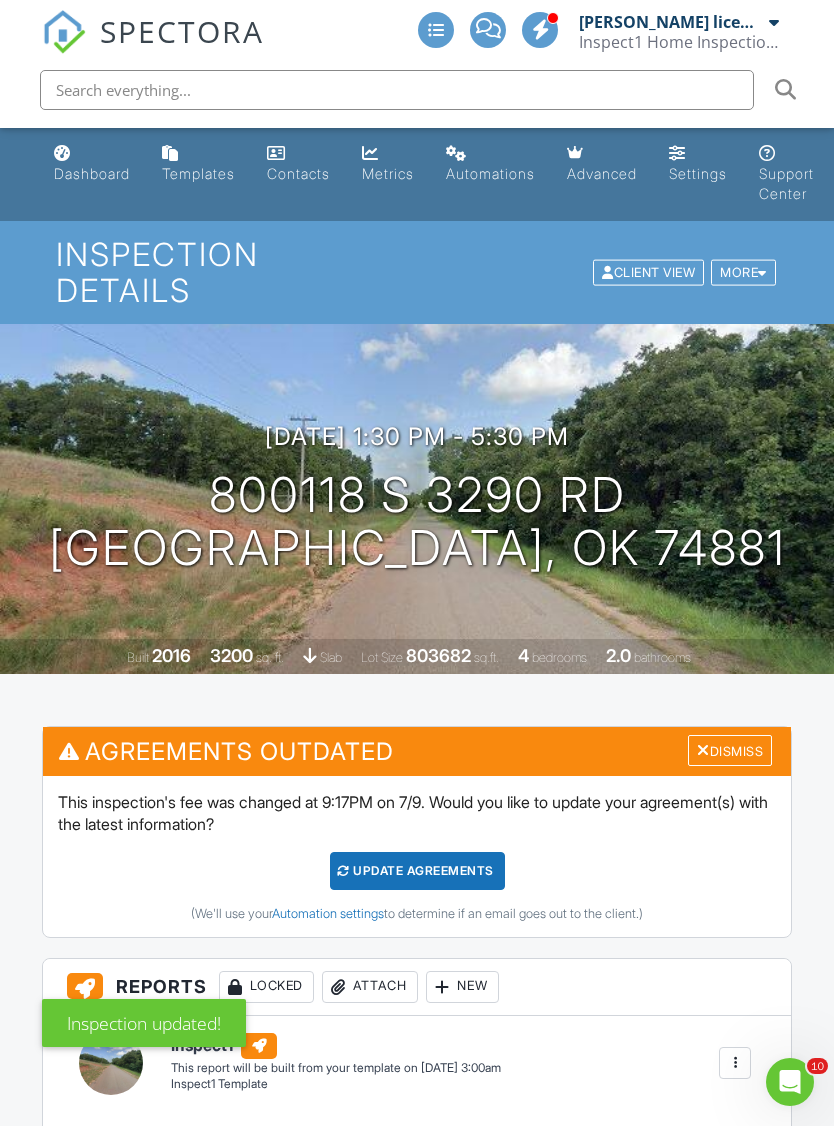 click on "Update Agreements" at bounding box center (417, 871) 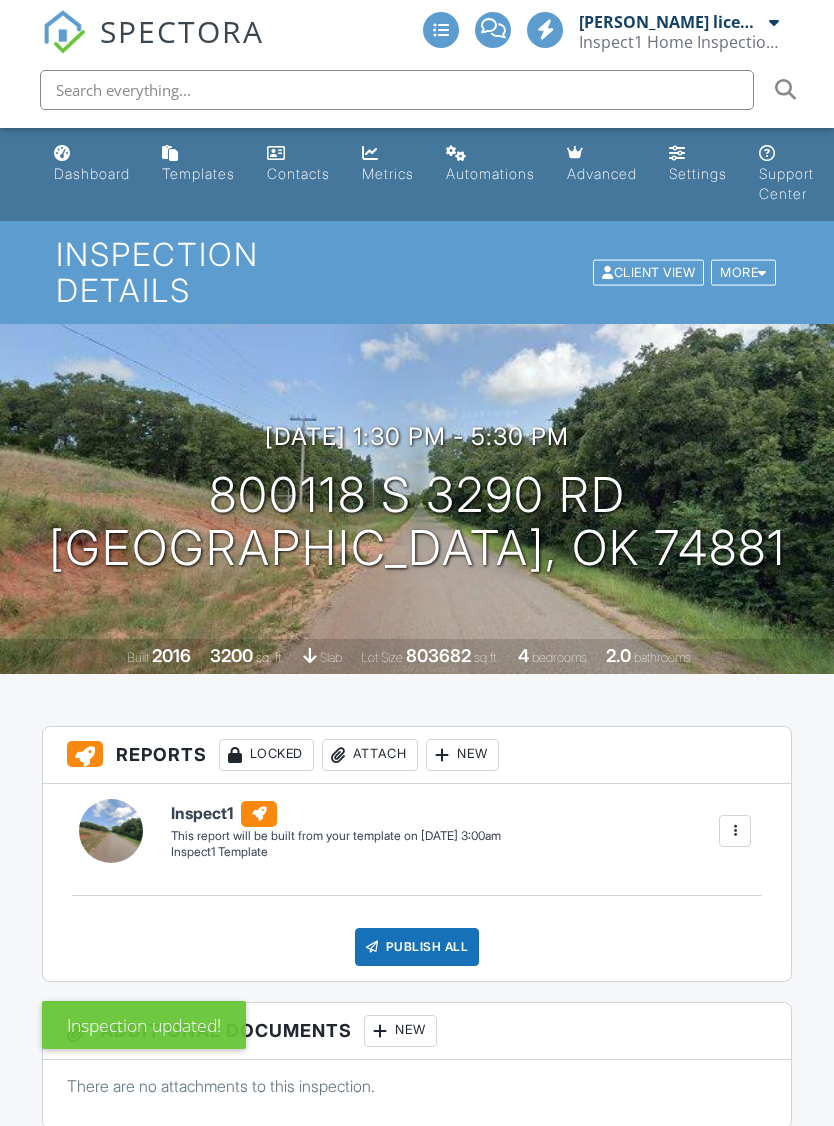 scroll, scrollTop: 0, scrollLeft: 0, axis: both 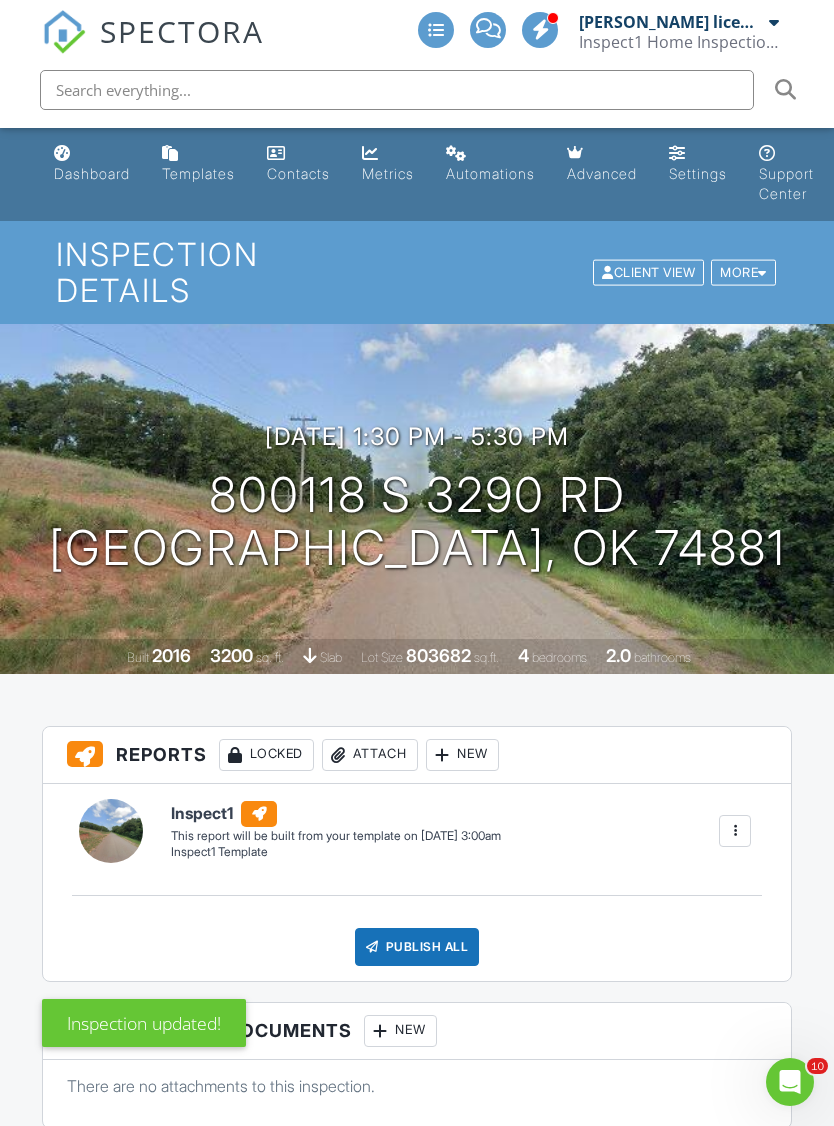click on "Dashboard" at bounding box center (92, 173) 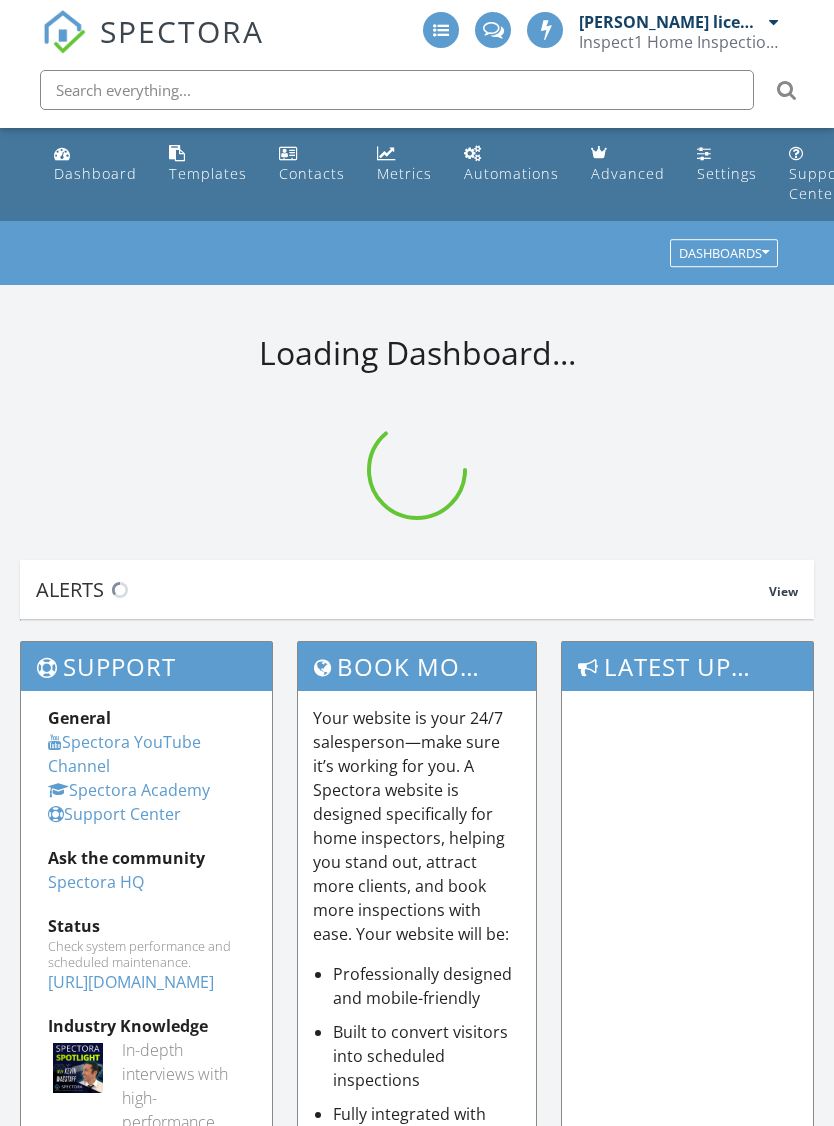 scroll, scrollTop: 0, scrollLeft: 0, axis: both 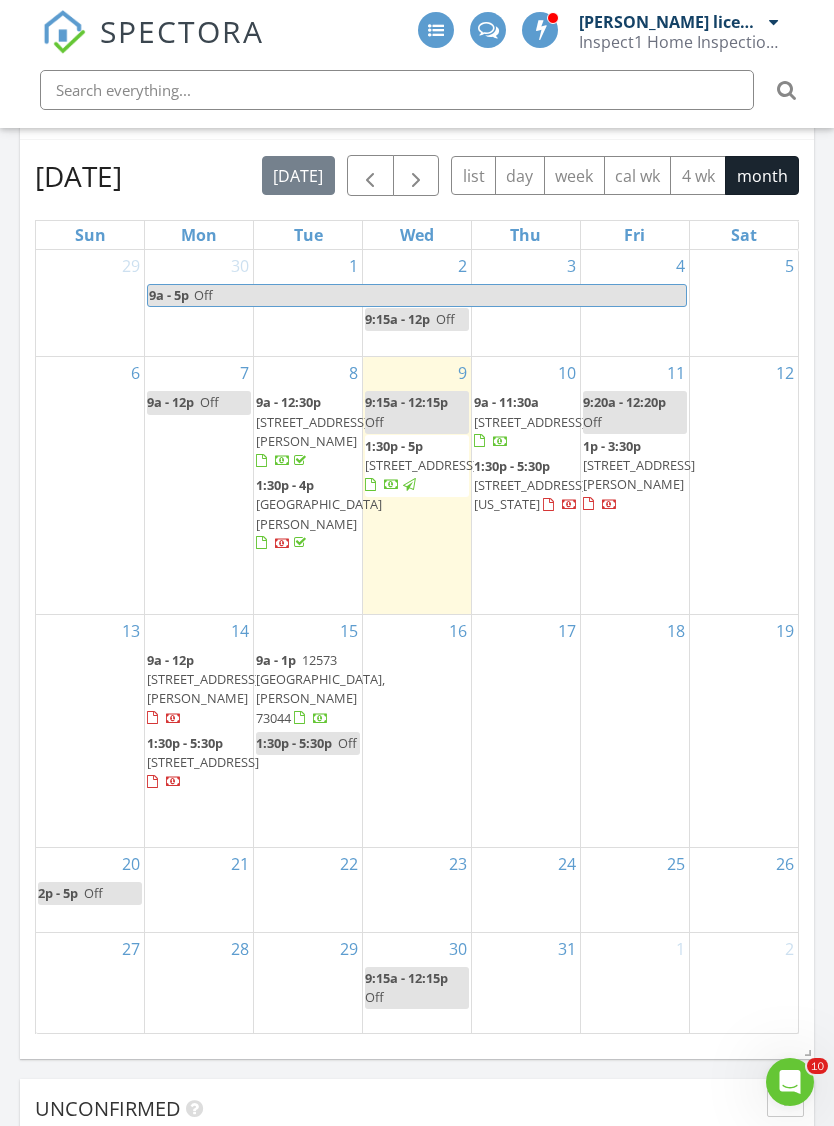 click on "Today
Shawn Taylor  license # 70002156
9:15 am
Off
Shawn Taylor  license # 70002156
1:30 pm
19320 Kings Rd, Shawnee, OK 74801
Shawn Taylor  license # 70002156
1 hours and 15 minutes drive time   55.8 miles       New Inspection     New Quote         Map               1 + − Tinker Diagonal, Vietnam Veteran's Memorial Highway 89.9 km, 1 h 15 min Head south on Oakridge Drive 350 m Turn left onto East 2nd Street (US Historic 66) 550 m Take the ramp on the right onto OK 66 450 m Merge left onto Shannon Miller Parkway (I 35) 4.5 km Continue onto World War II Veterans Memorial Highway (I 35) 8 km Keep left towards I 35 South: Dallas 550 m Continue onto Honorable Hannah Diggs Atkins, Secretary of State, Memorial Highway (I 35) 4.5 km Continue onto Representative Opio Toure Memorial Highway (I 35) 2.5 km 350 m 900 m 20 km 25 km 350 m" at bounding box center (417, -31) 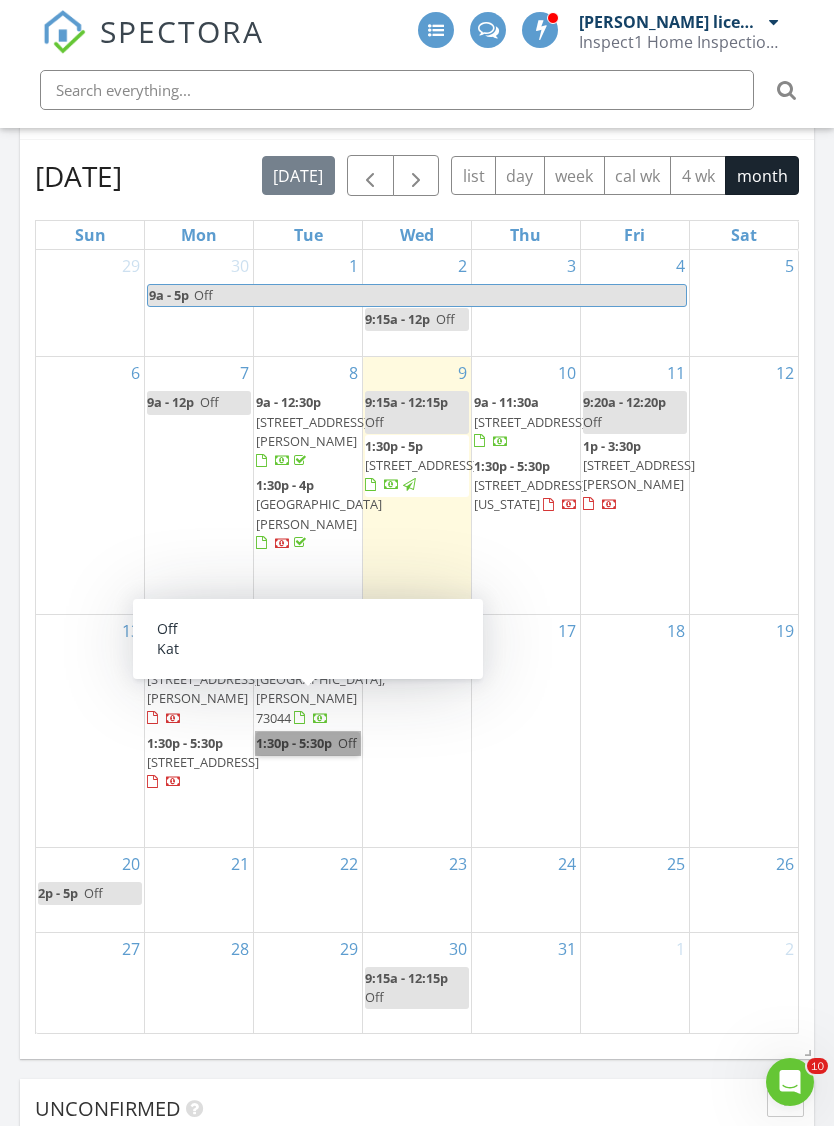 click on "1:30p - 5:30p
Off" at bounding box center (308, 743) 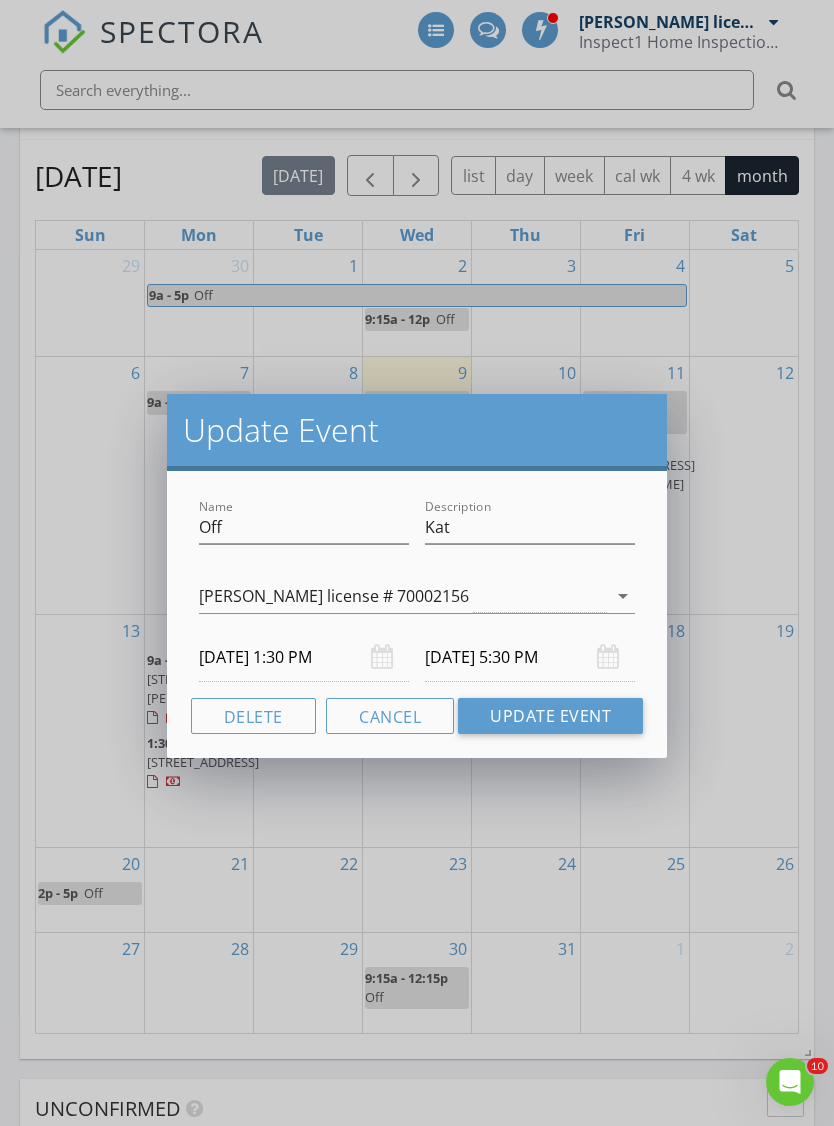 click on "Delete" at bounding box center [253, 716] 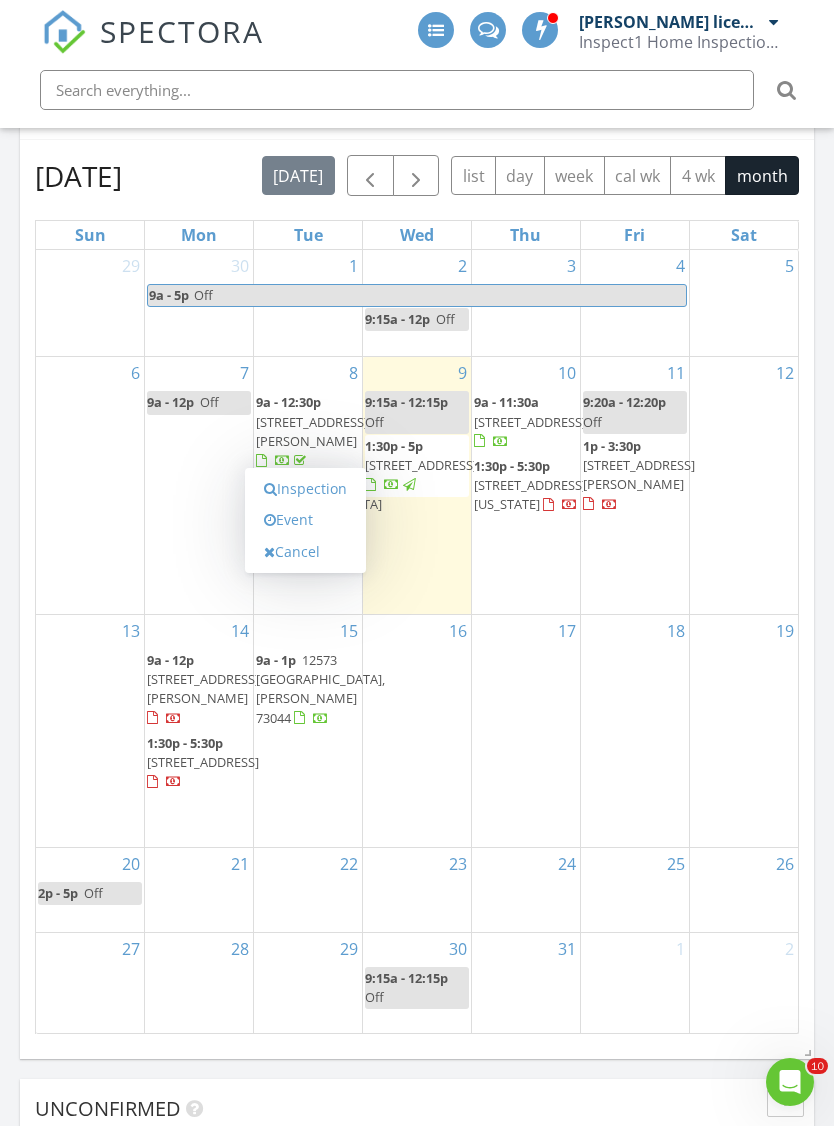 click on "Inspection" at bounding box center (305, 489) 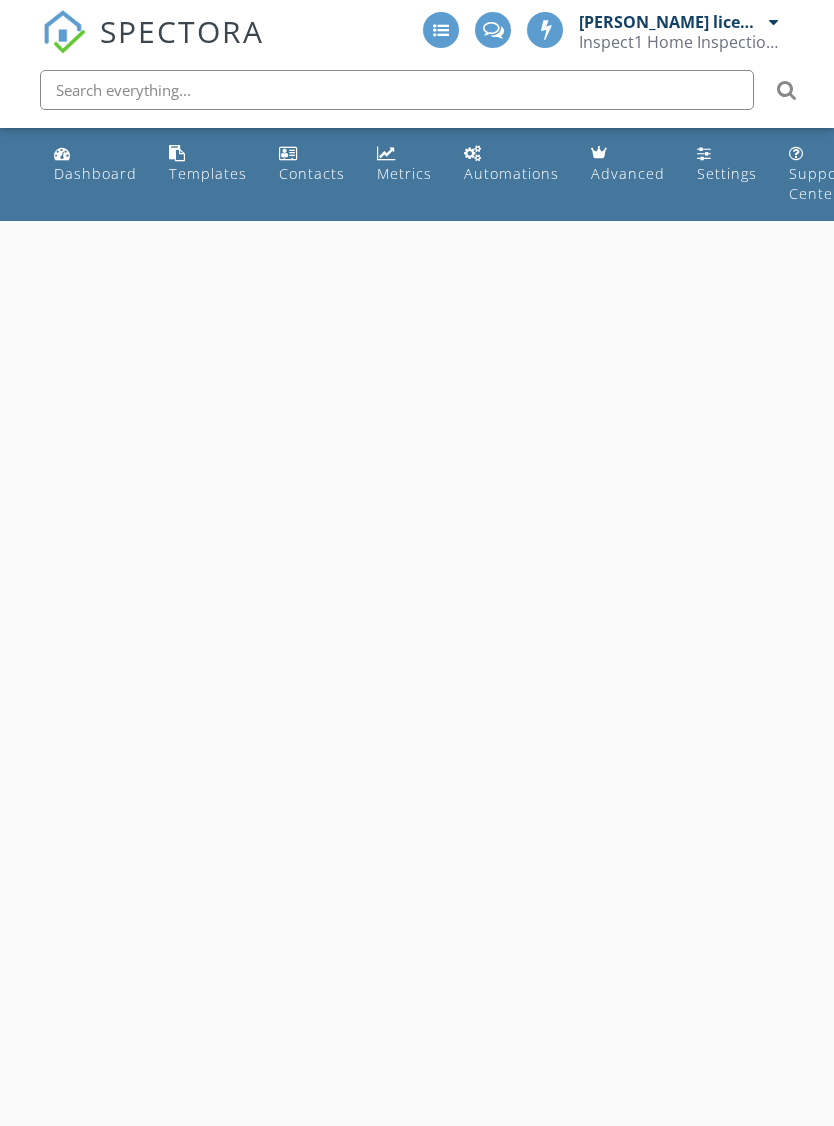 scroll, scrollTop: 0, scrollLeft: 0, axis: both 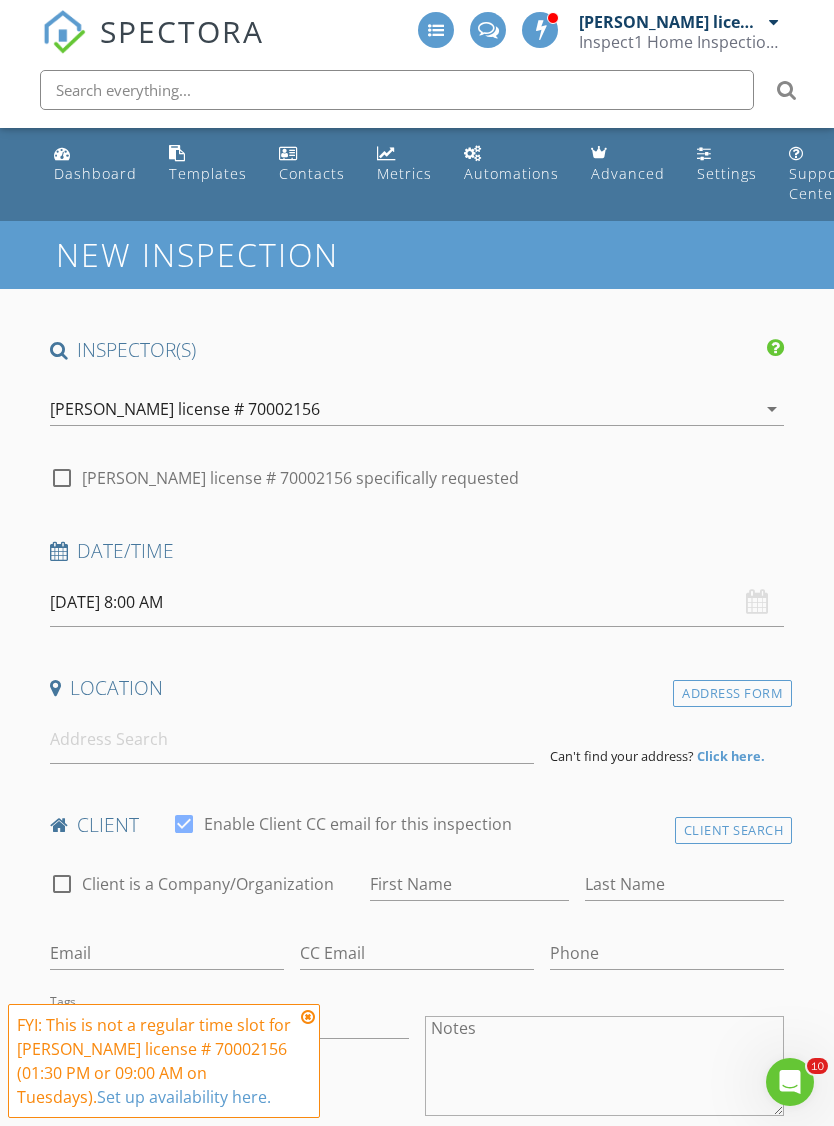 click on "SPECTORA
[PERSON_NAME]  license # 70002156
Inspect1 Home Inspection Services
Role:
Inspector
Change Role
Dashboard
New Inspection
Inspections
Calendar
Template Editor
Contacts
Automations
Team
Metrics
Payments
Data Exports
Billing
Conversations
Tasks
Reporting
Advanced
Equipment
Settings
What's New
Sign Out
Change Active Role
Your account has more than one possible role. Please choose how you'd like to view the site:
Company/Agency
City
Role
Dashboard
Templates
Contacts
Metrics
Automations
Advanced
Settings
Support Center
First Responder" at bounding box center [417, 1891] 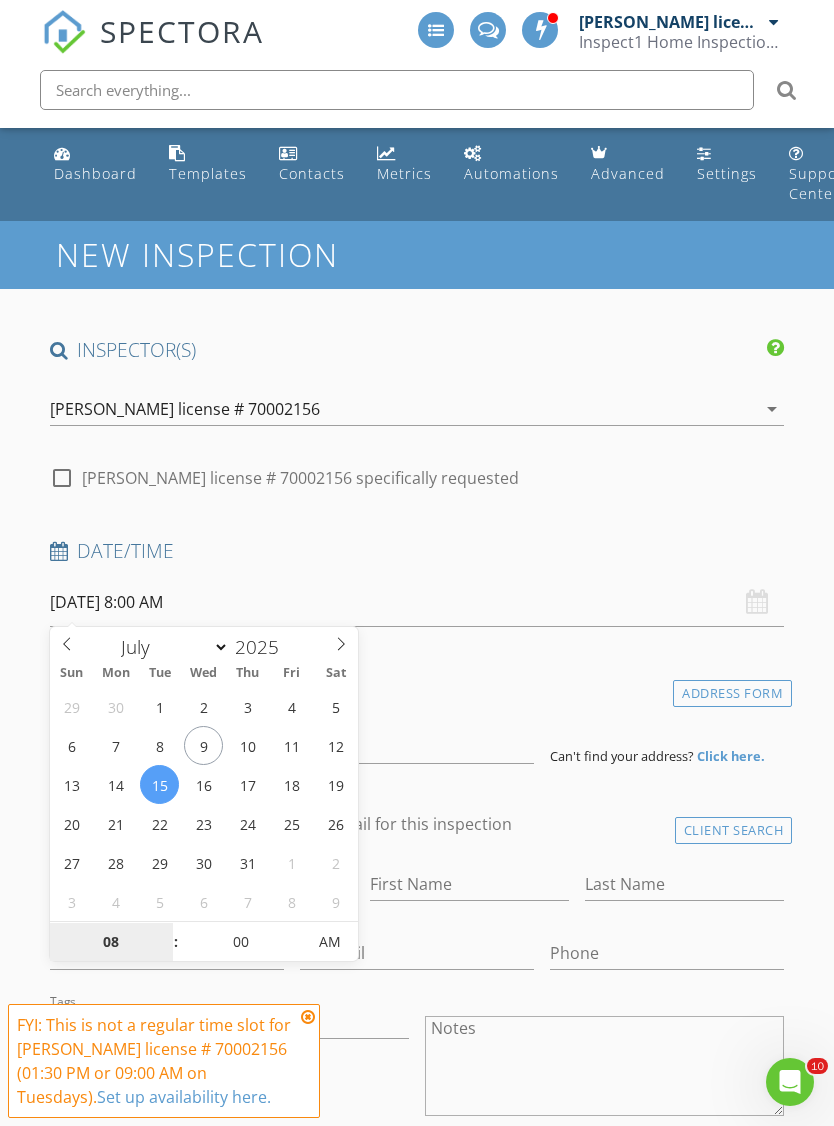 click on "08" at bounding box center [111, 943] 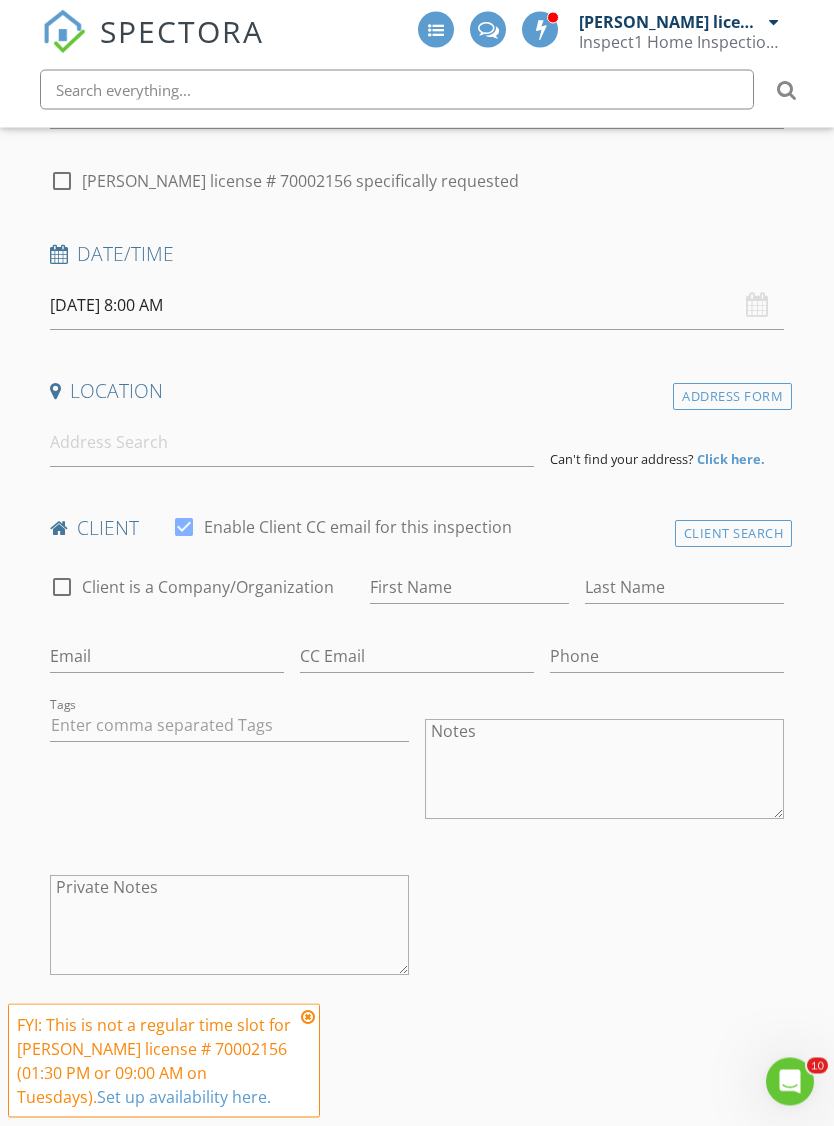 scroll, scrollTop: 375, scrollLeft: 0, axis: vertical 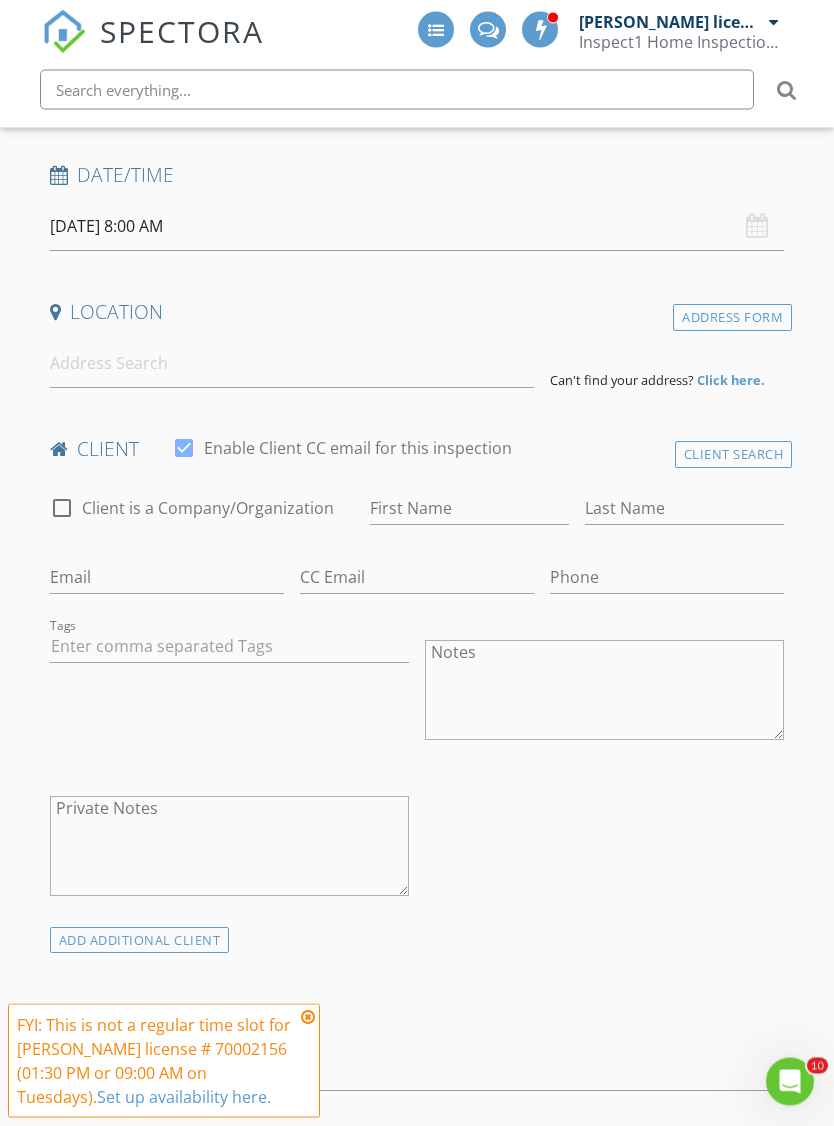 click on "[DATE] 8:00 AM" at bounding box center [417, 227] 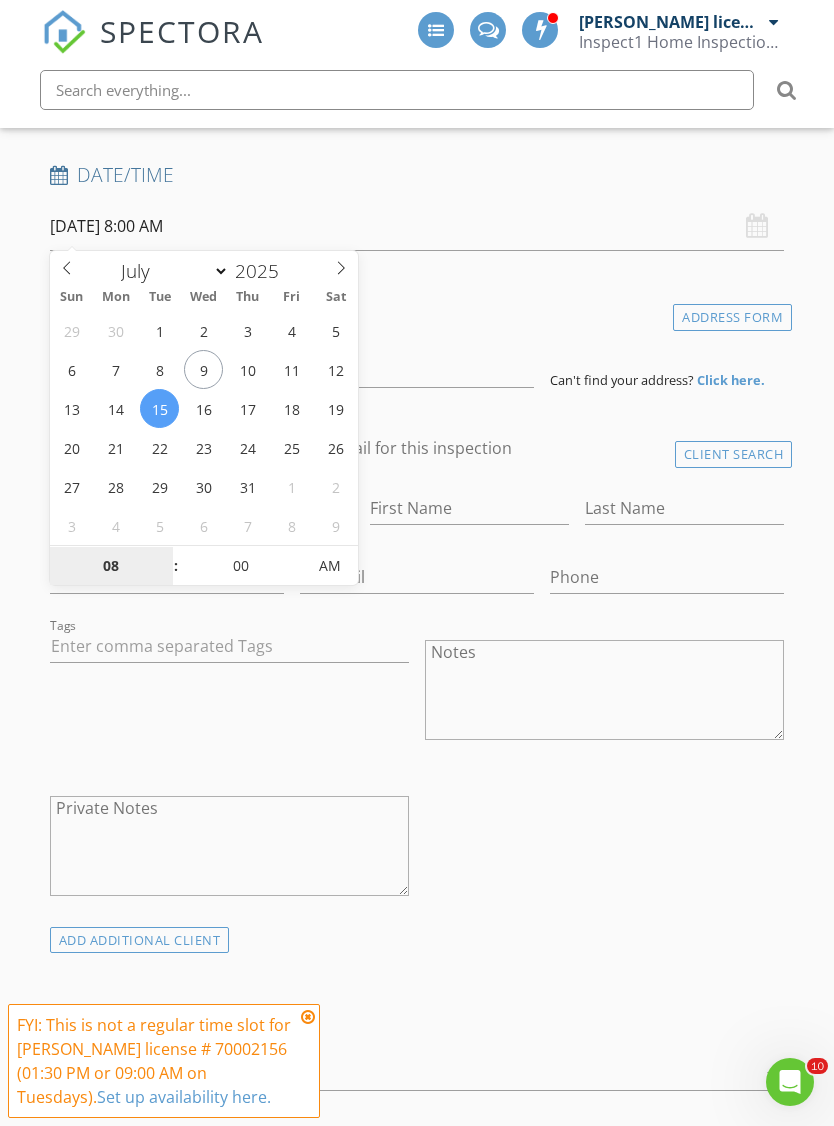 click on "08" at bounding box center (111, 567) 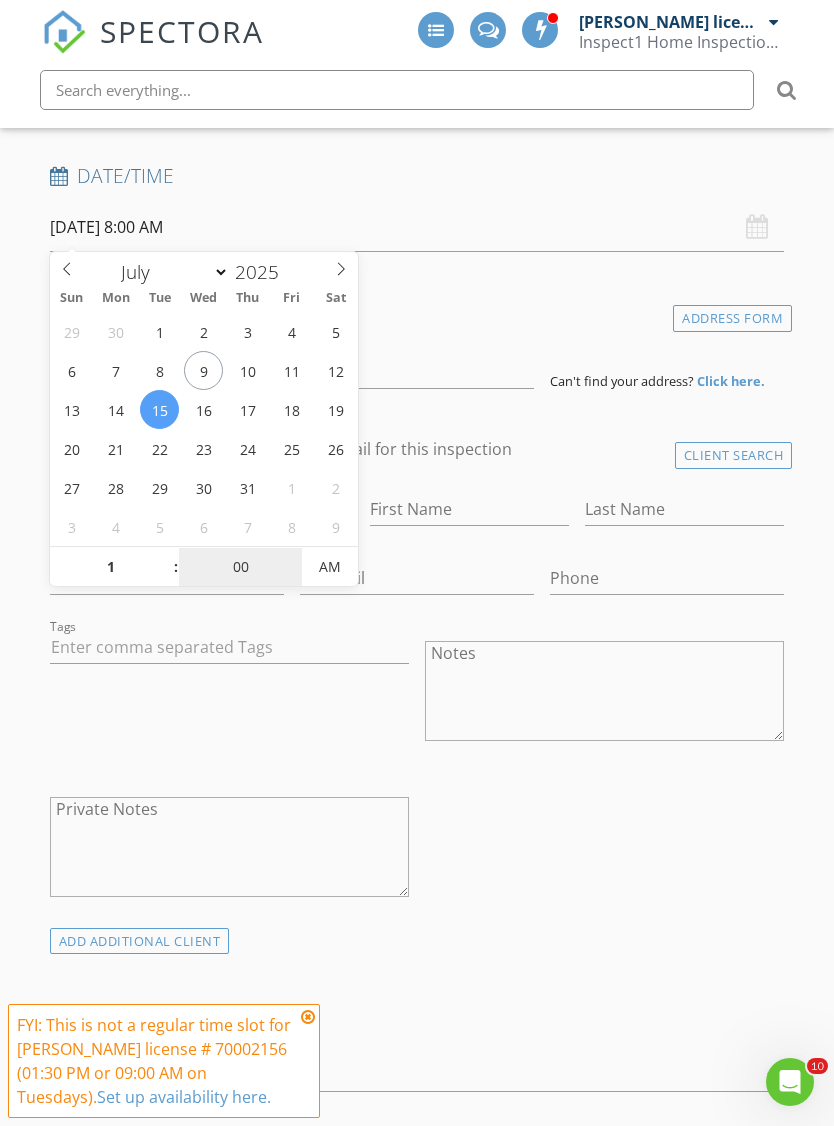 click on "00" at bounding box center (240, 568) 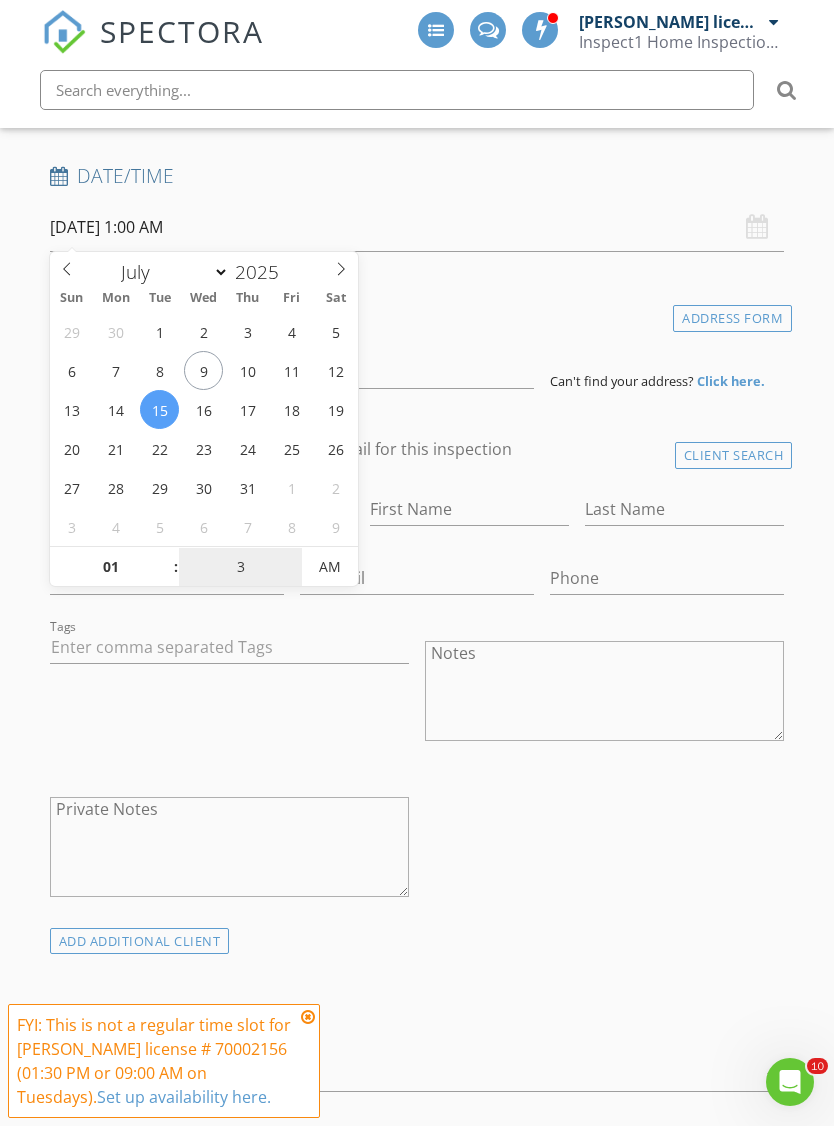 type on "30" 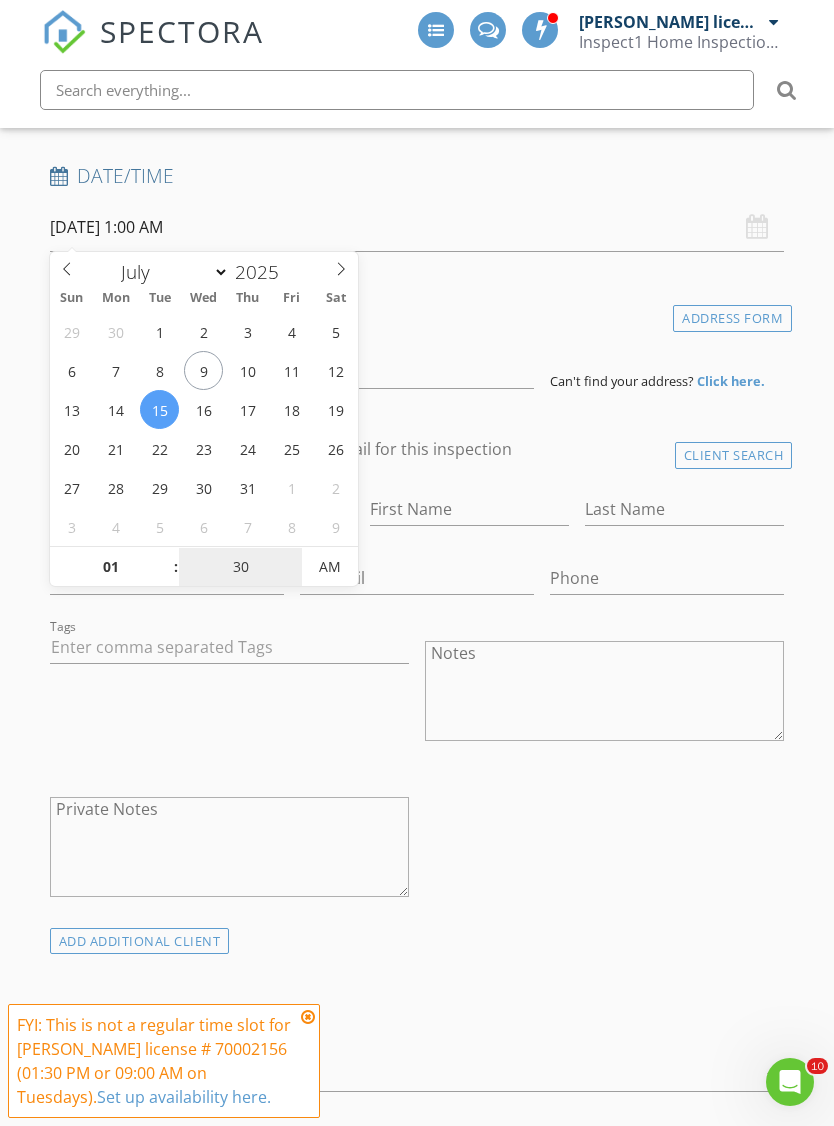 click on "AM" at bounding box center (329, 567) 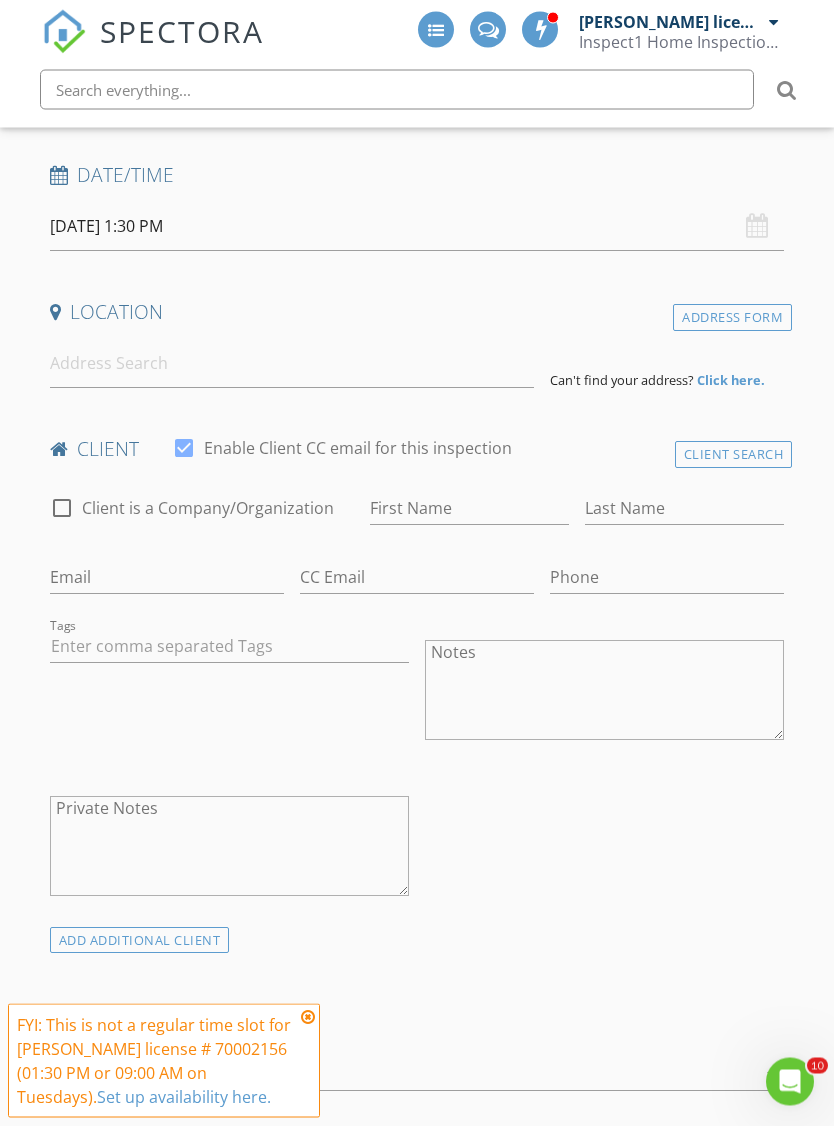 click on "Location" at bounding box center (417, 313) 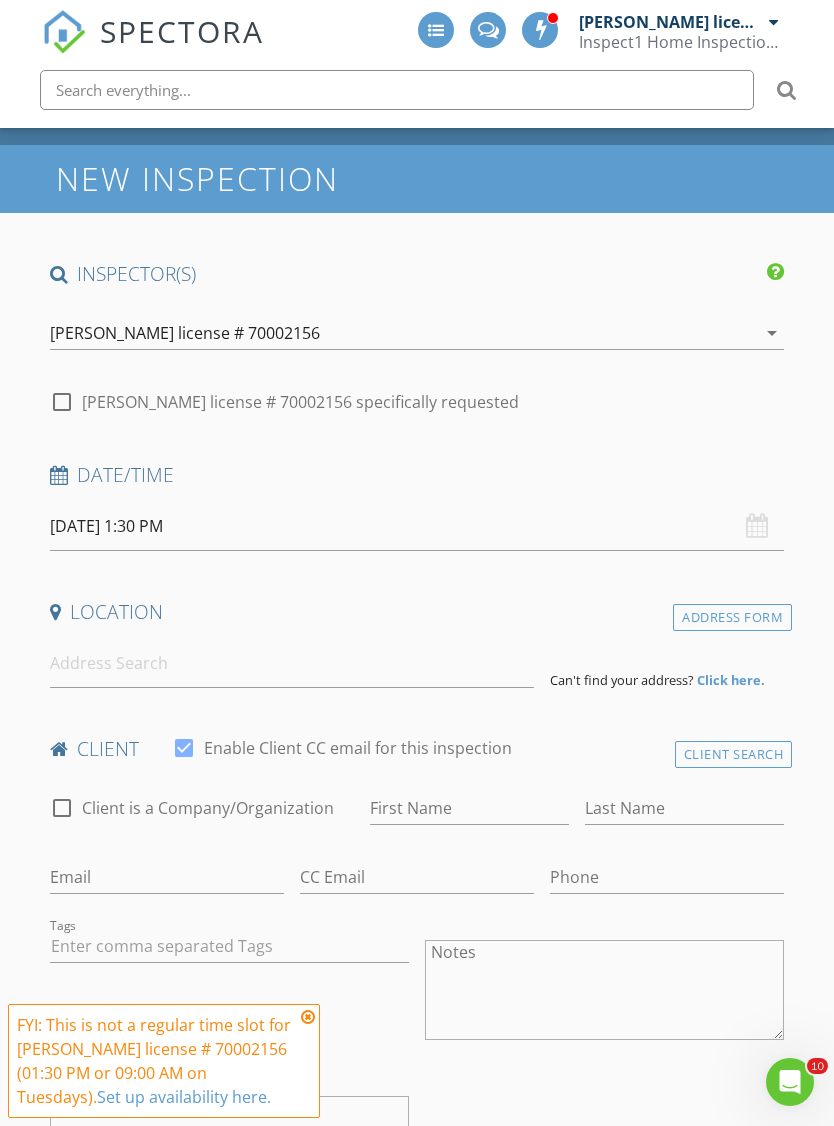 scroll, scrollTop: 59, scrollLeft: 0, axis: vertical 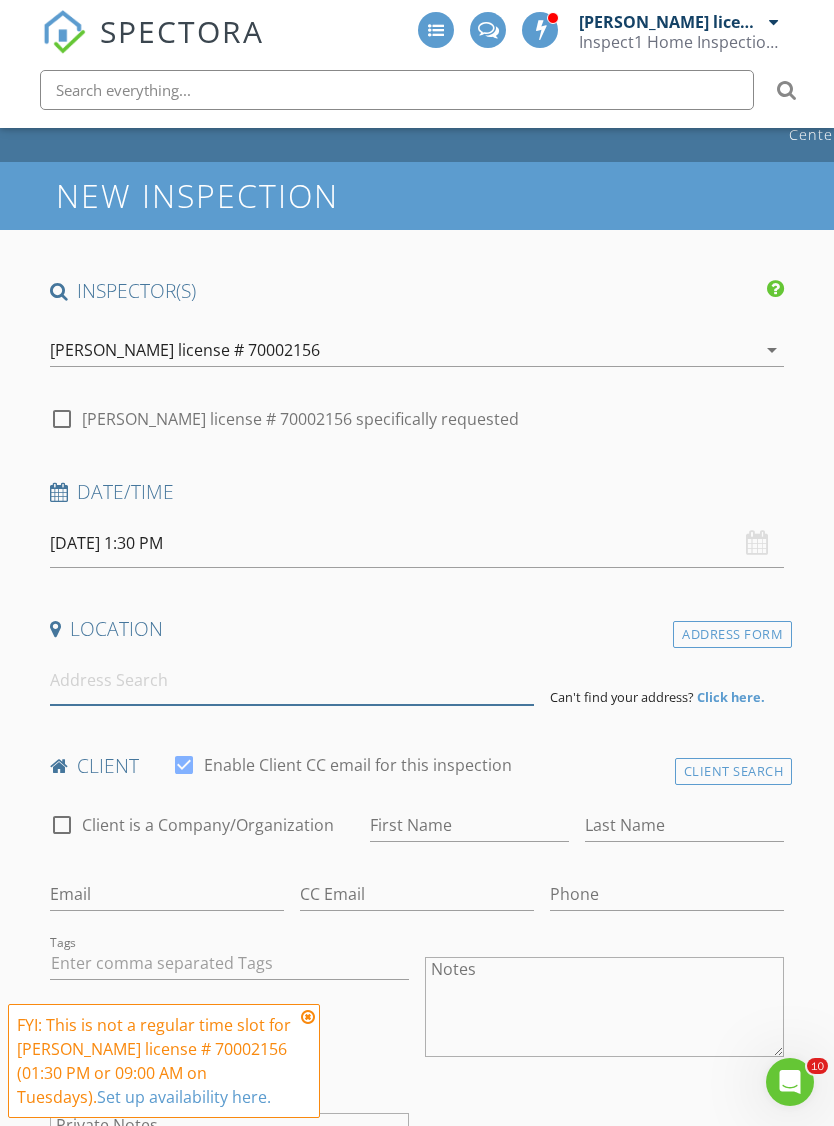 click at bounding box center (292, 680) 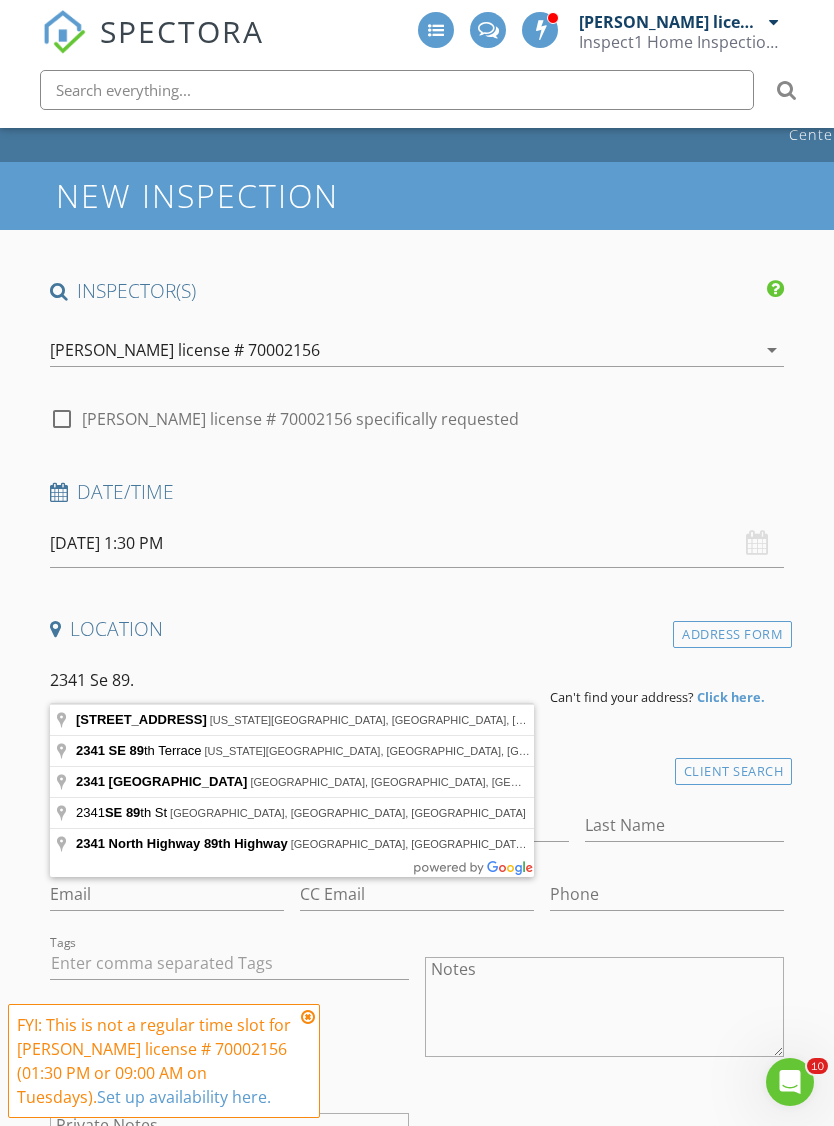 type on "2341 SE 89th Terrace, Oklahoma City, OK, USA" 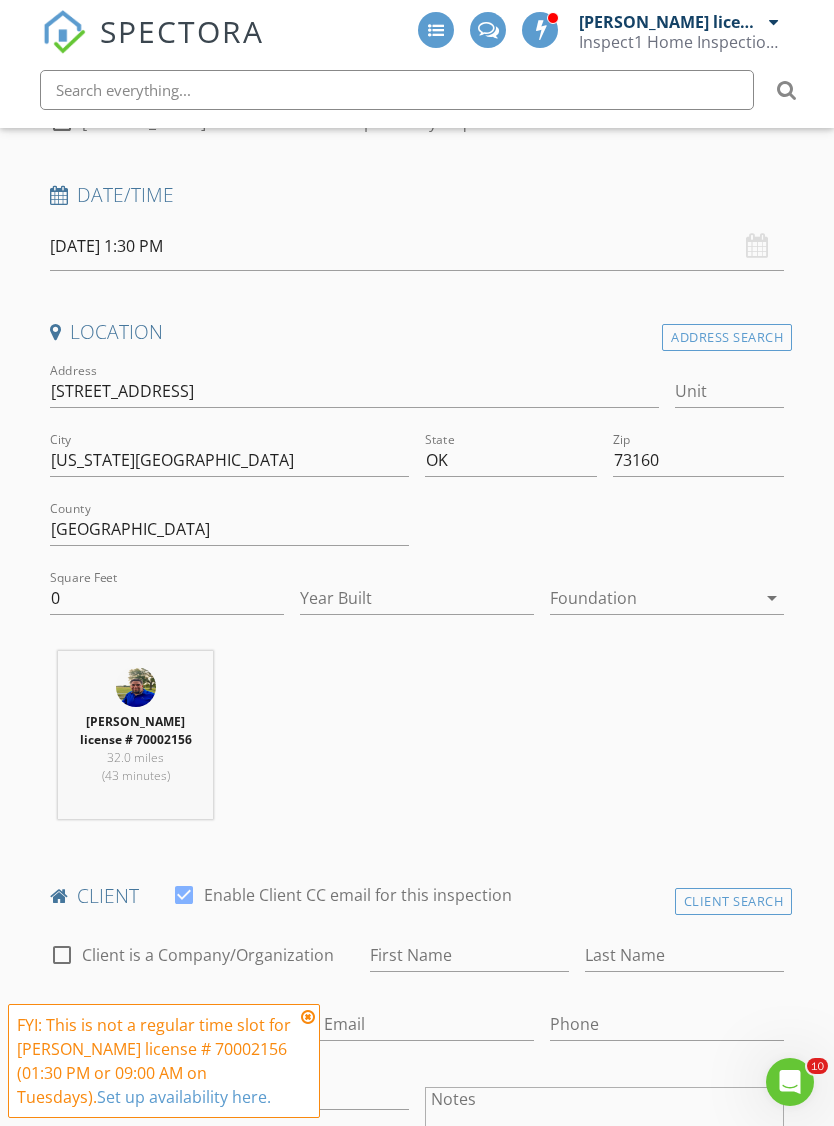 scroll, scrollTop: 366, scrollLeft: 0, axis: vertical 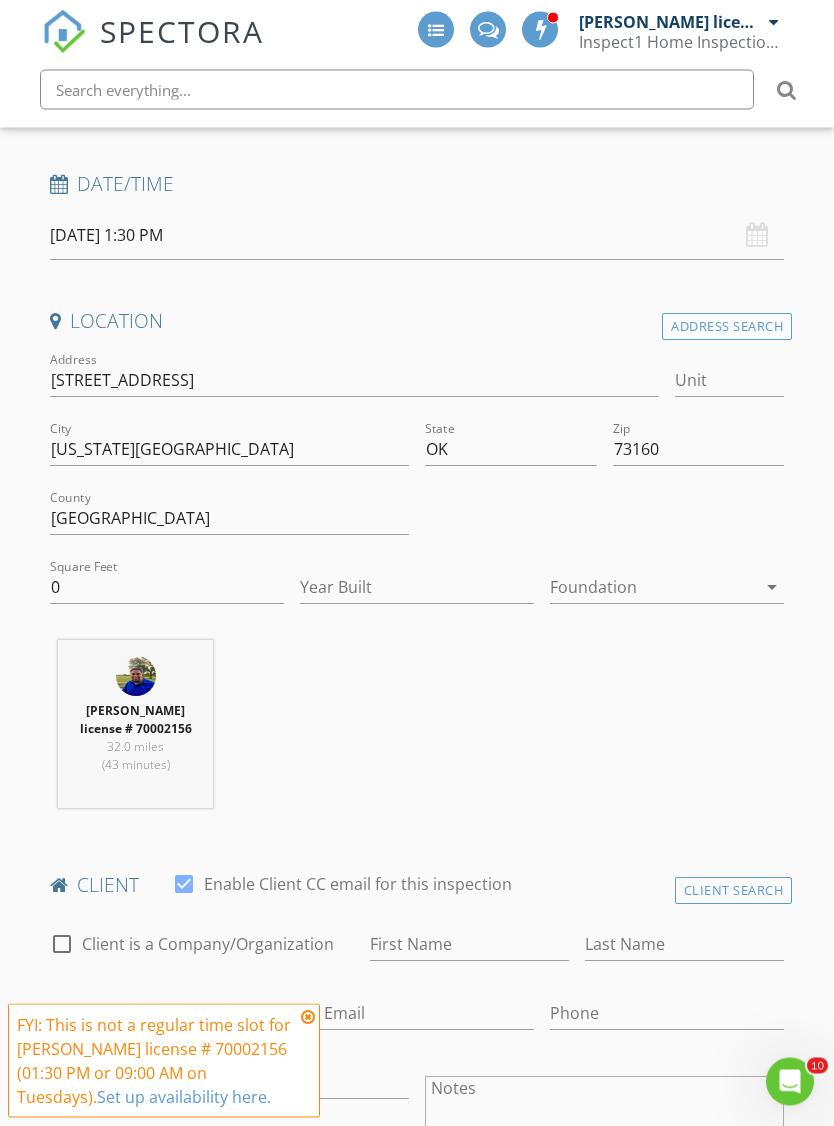 click at bounding box center [308, 1017] 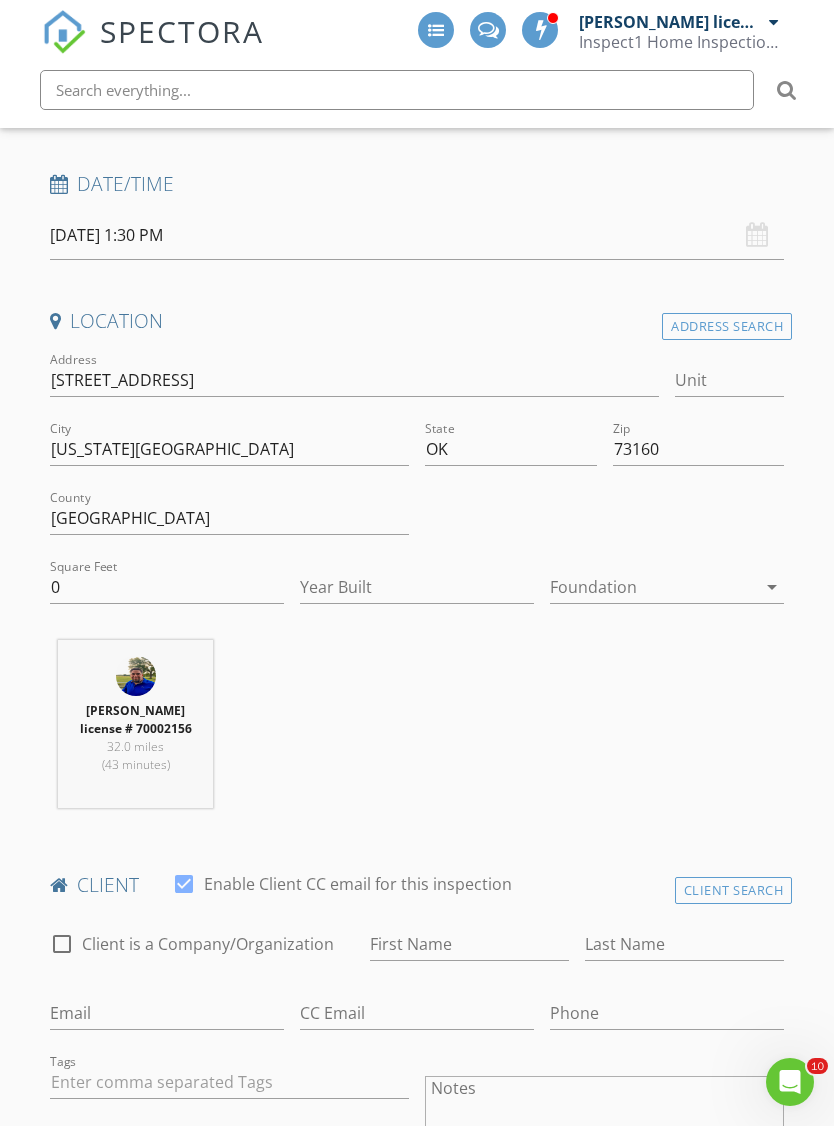 scroll, scrollTop: 392, scrollLeft: 0, axis: vertical 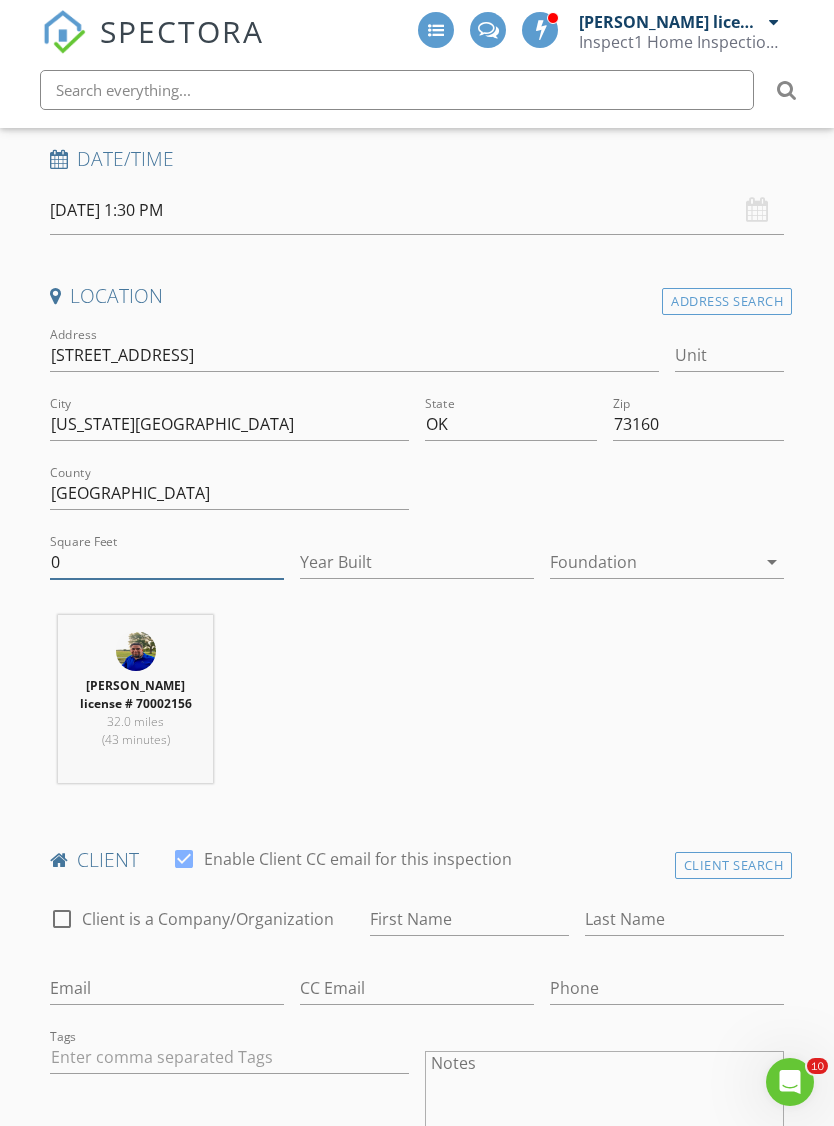 click on "0" at bounding box center [167, 562] 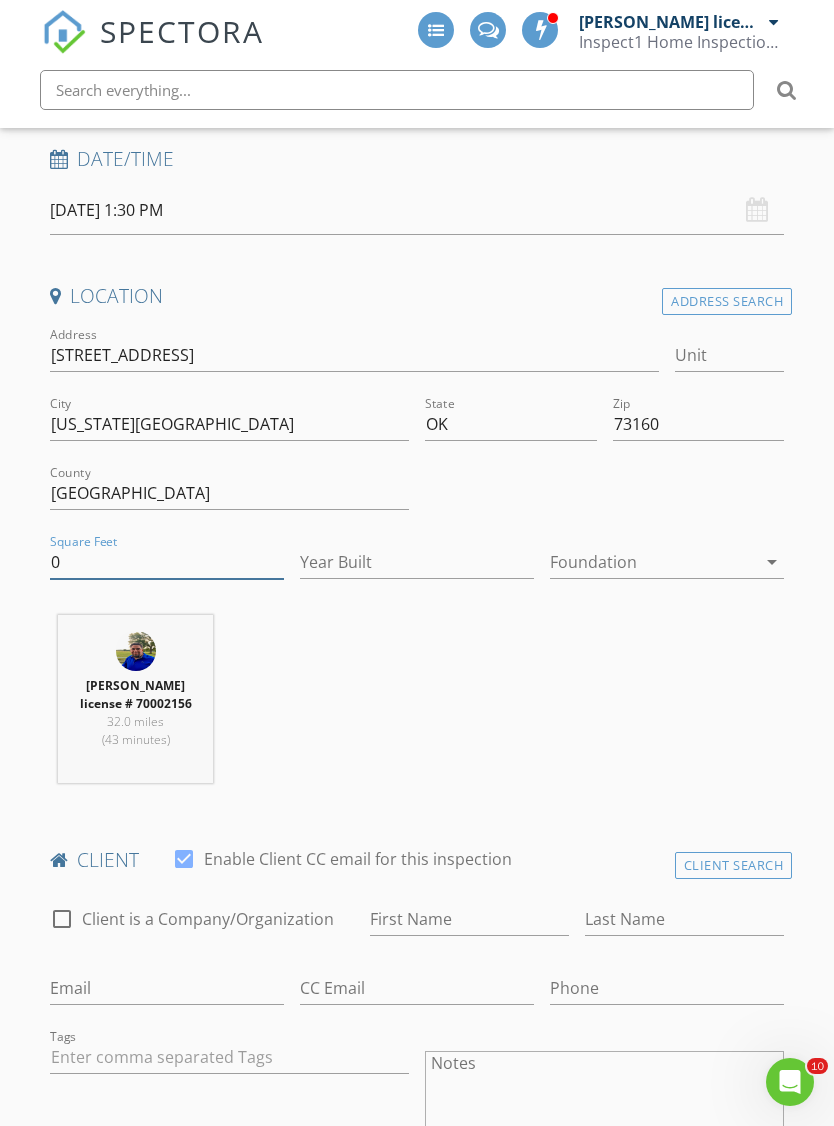 scroll, scrollTop: 391, scrollLeft: 0, axis: vertical 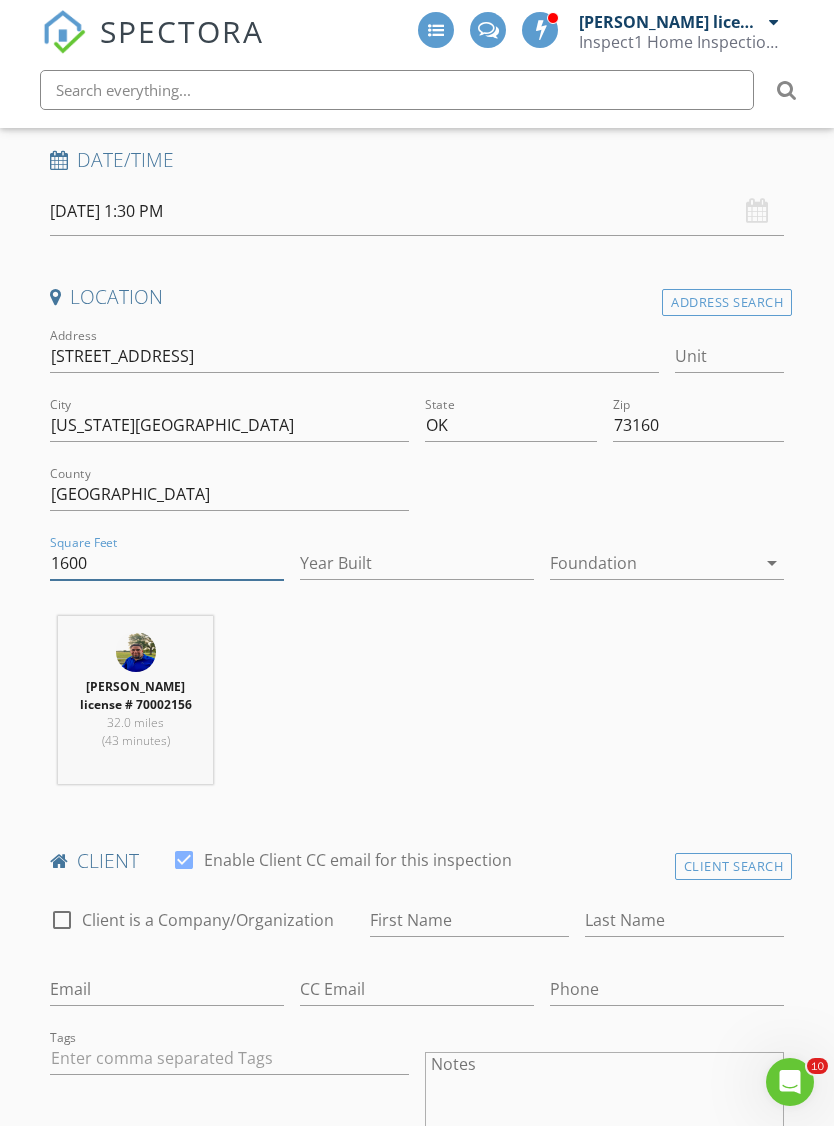 type on "1600" 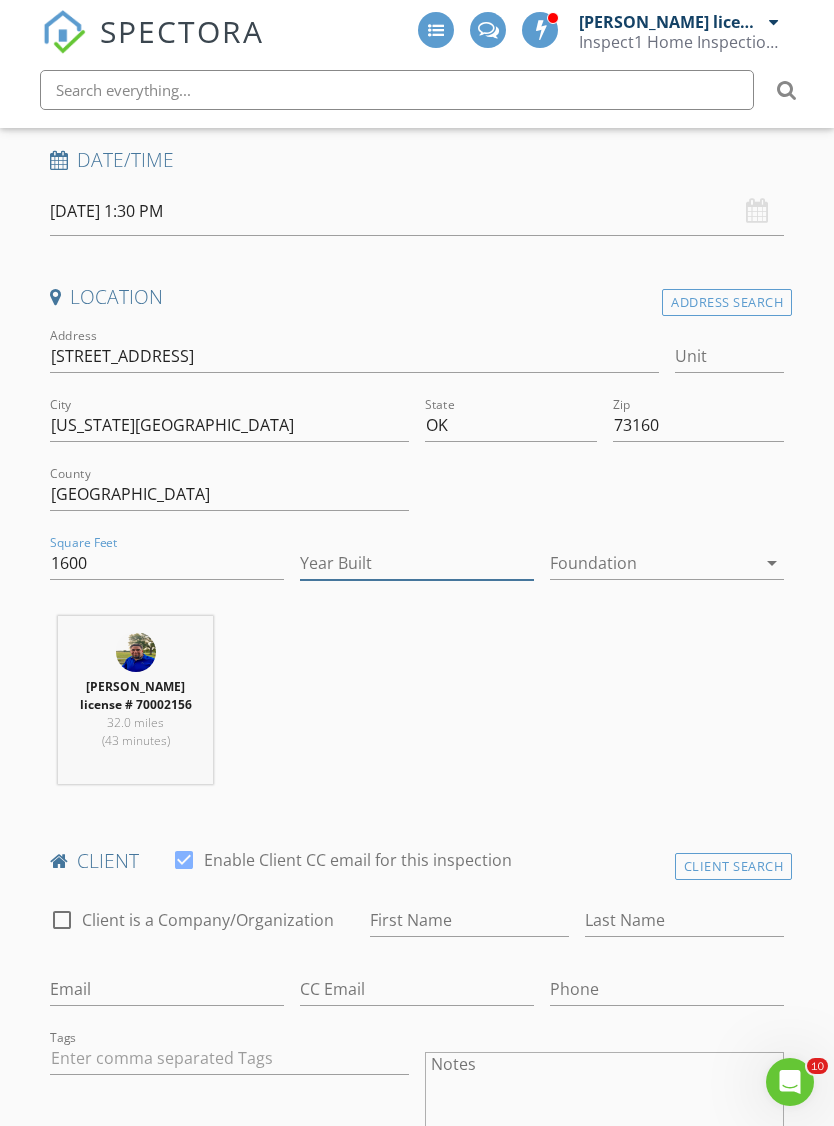 click on "Year Built" at bounding box center (417, 563) 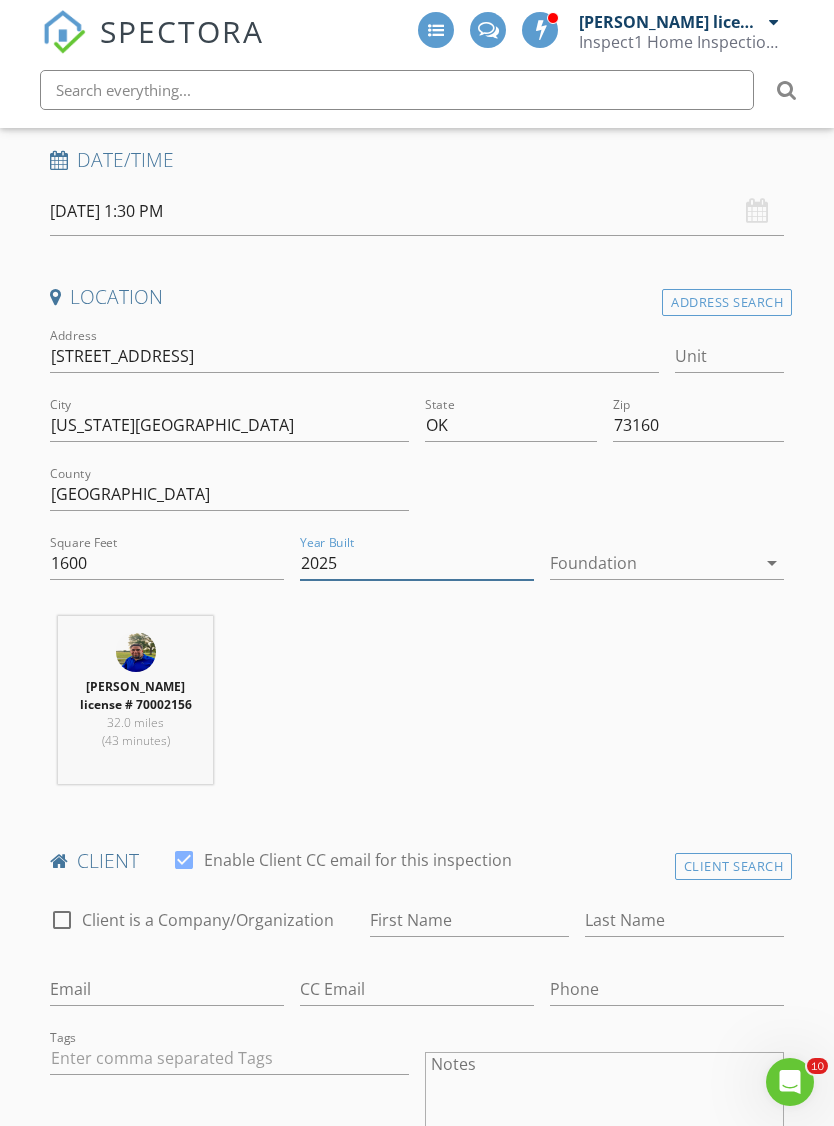 type on "2025" 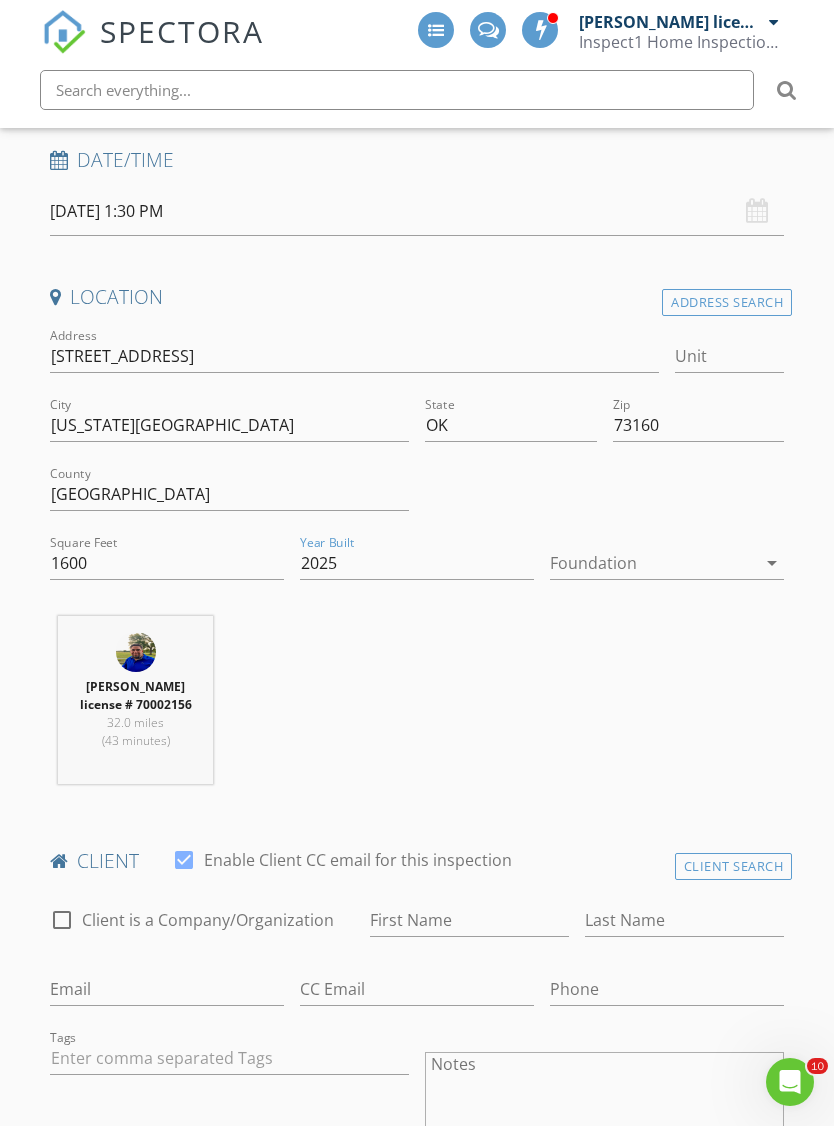 click on "Foundation arrow_drop_down" at bounding box center (667, 563) 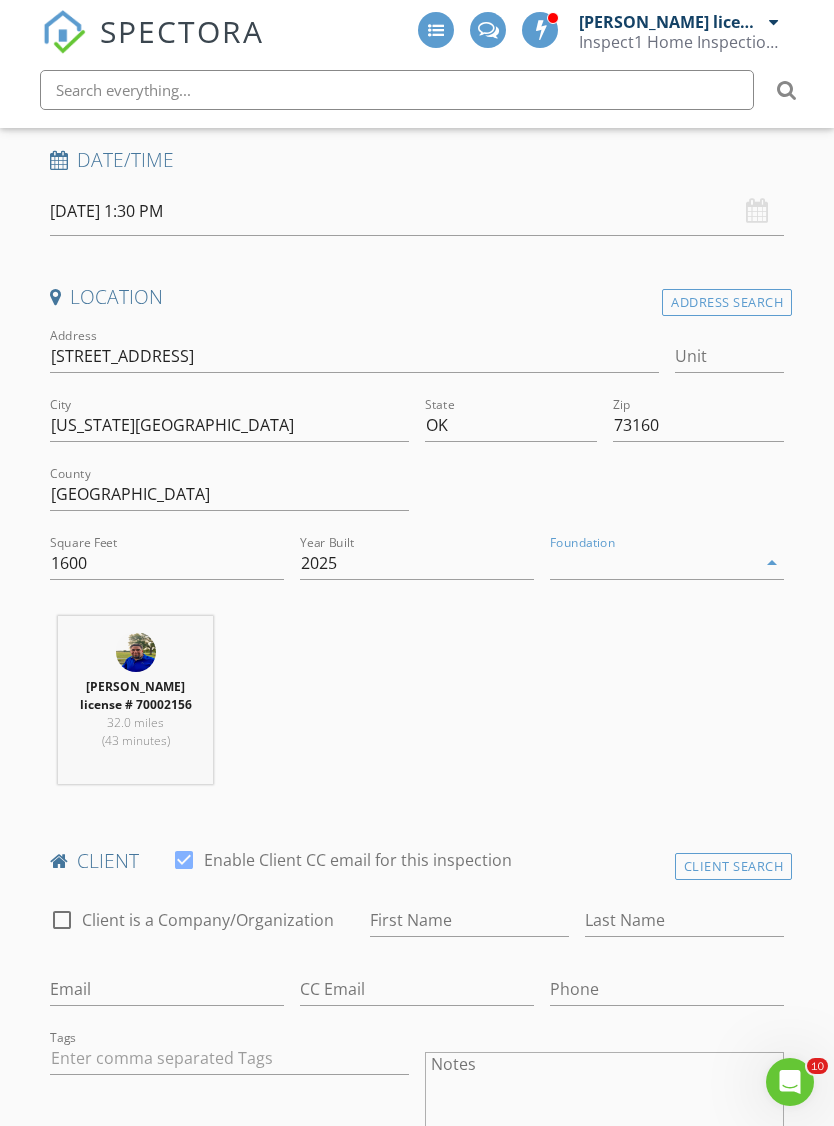 scroll, scrollTop: 392, scrollLeft: 0, axis: vertical 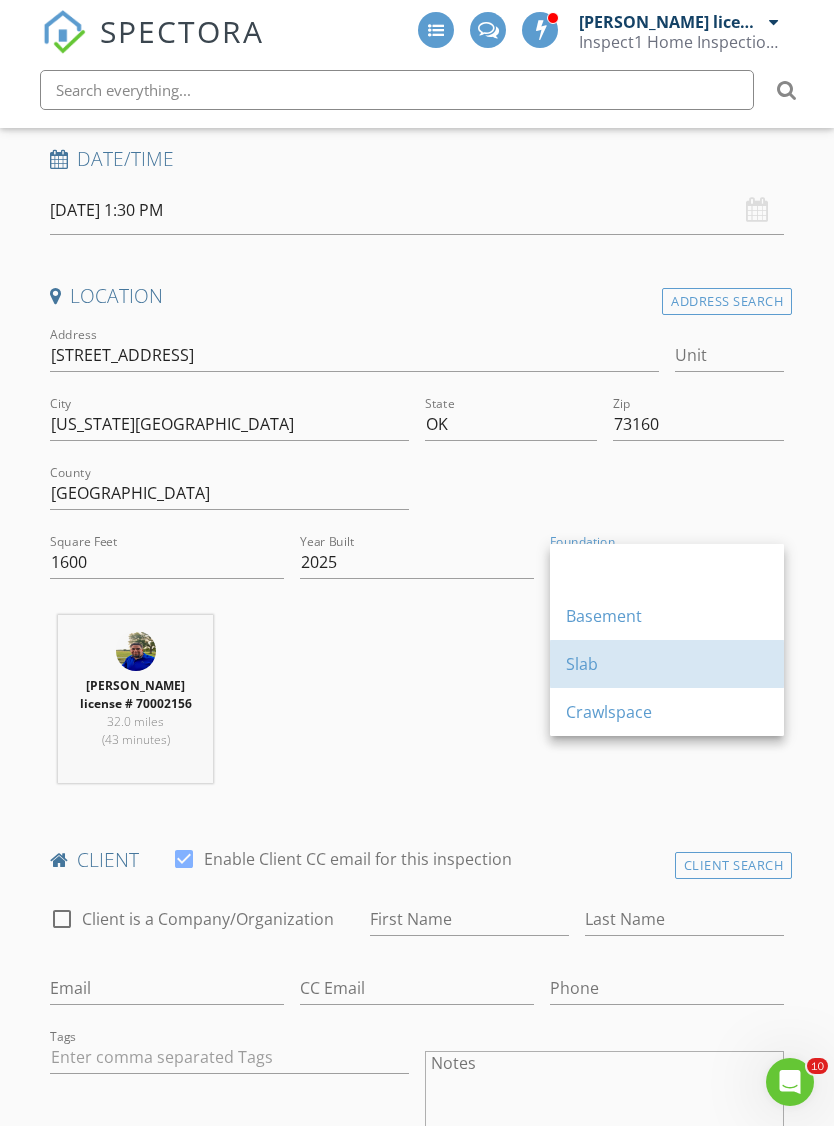 click on "Slab" at bounding box center [667, 664] 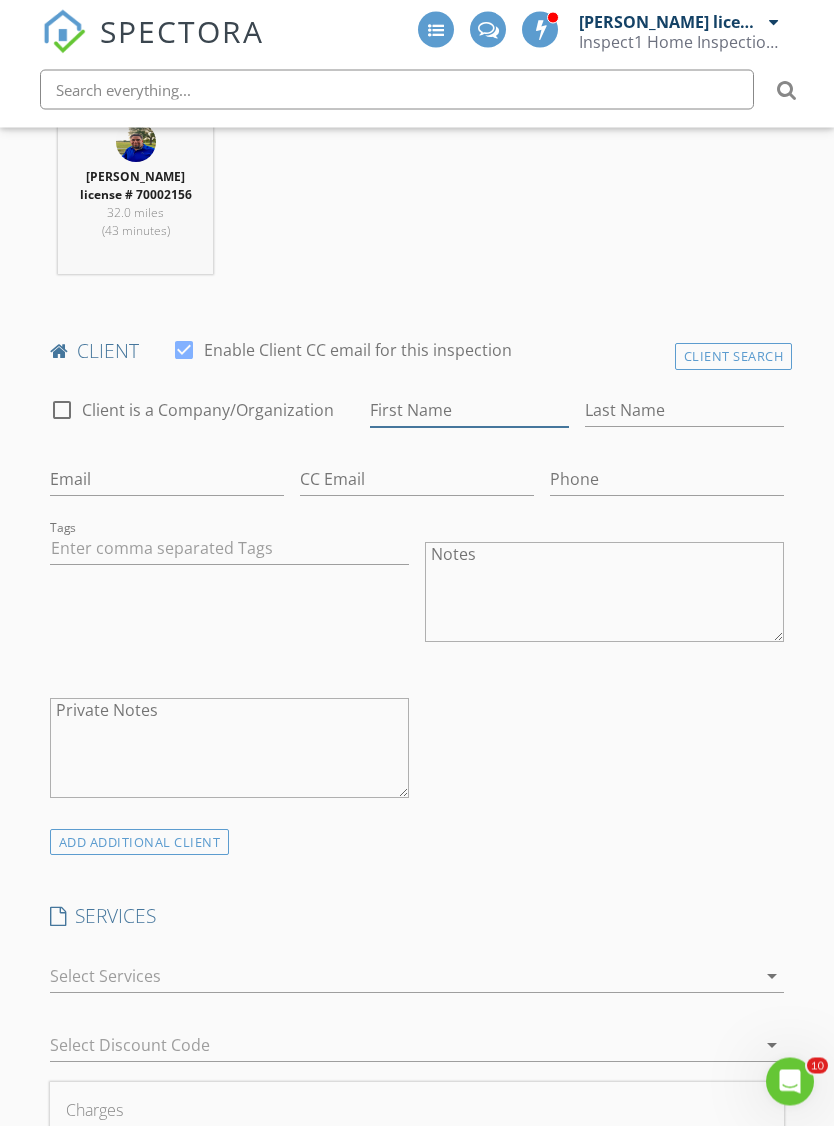 click on "First Name" at bounding box center [469, 411] 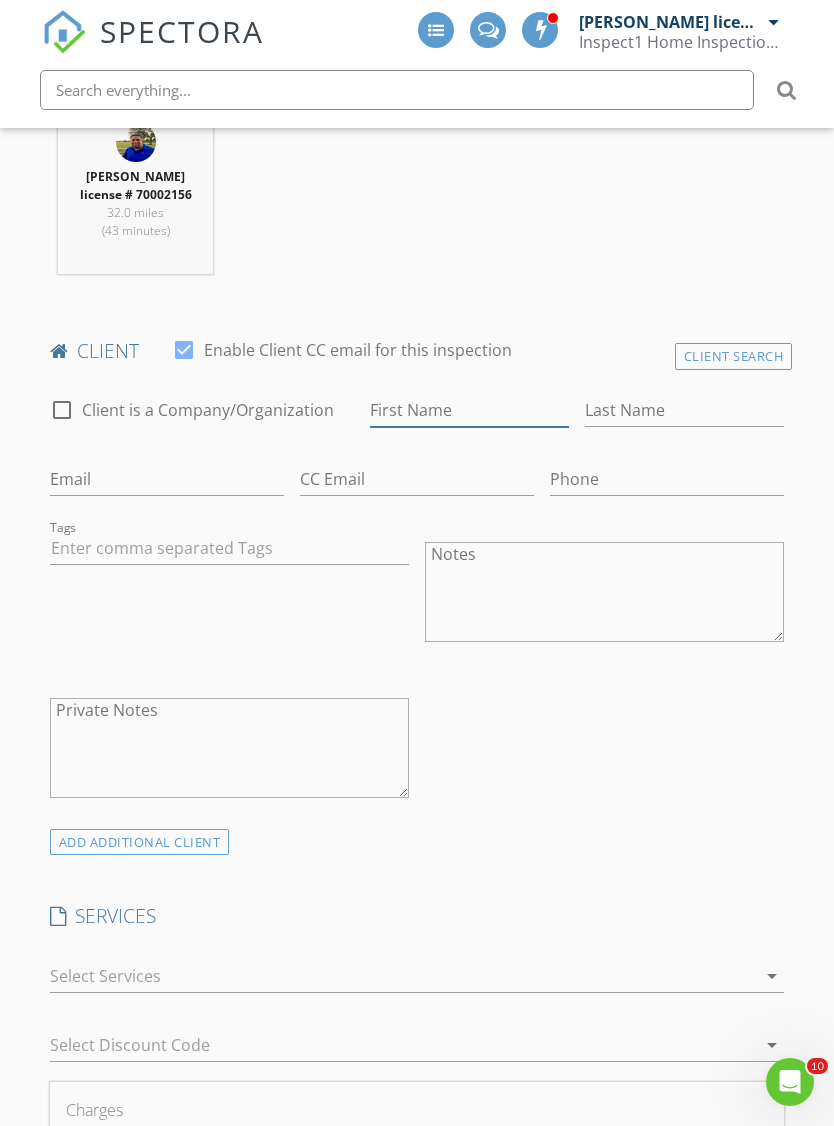 scroll, scrollTop: 900, scrollLeft: 0, axis: vertical 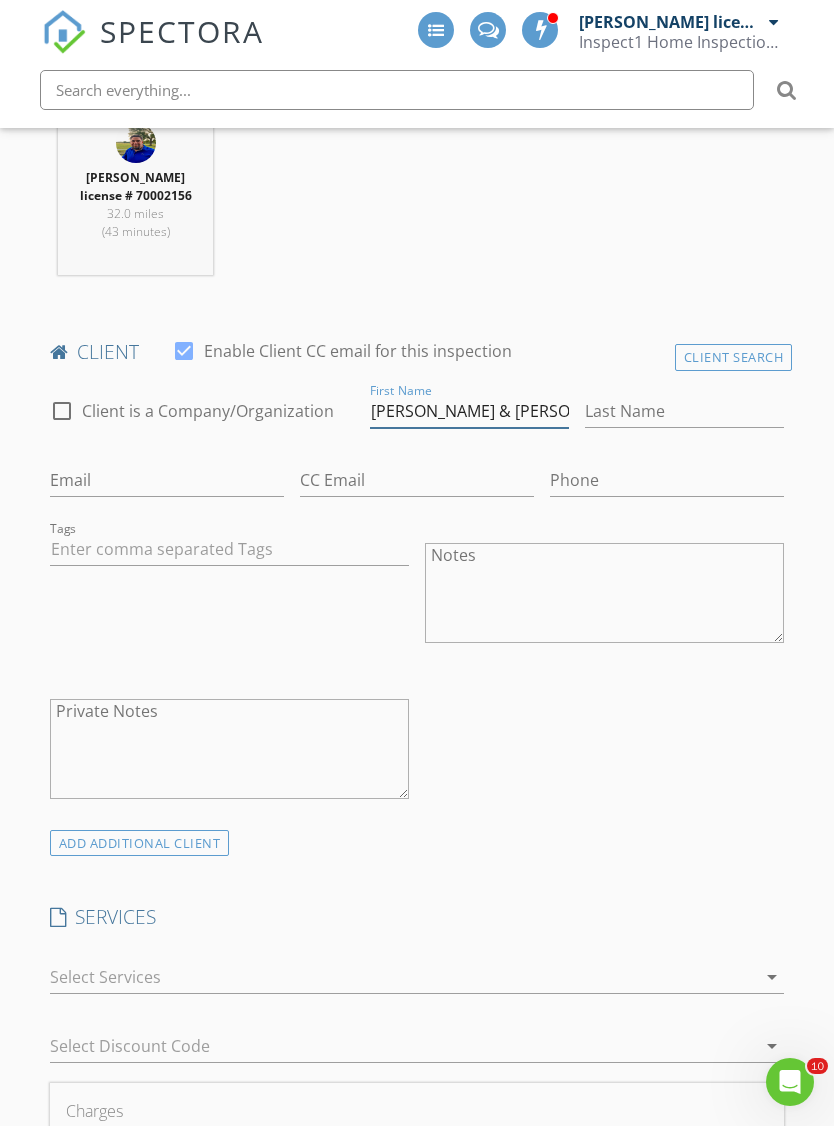type on "Allison & Kedric" 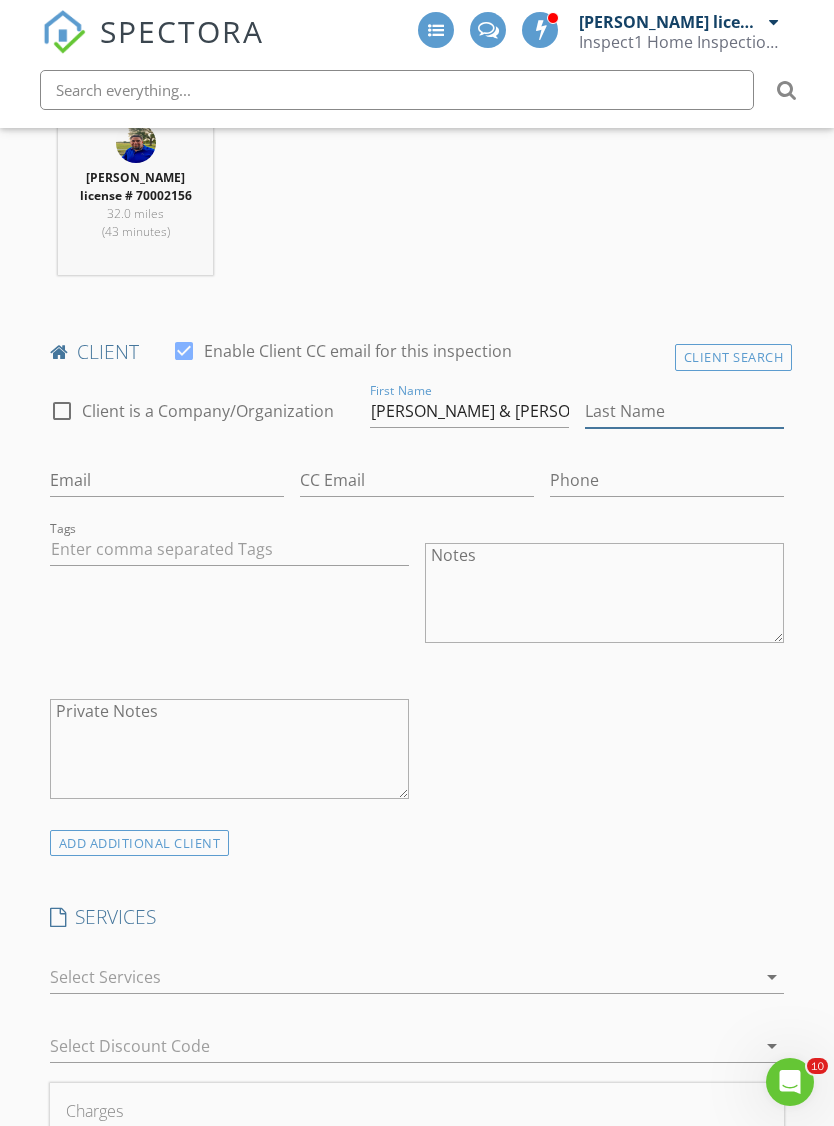 click on "Last Name" at bounding box center [684, 411] 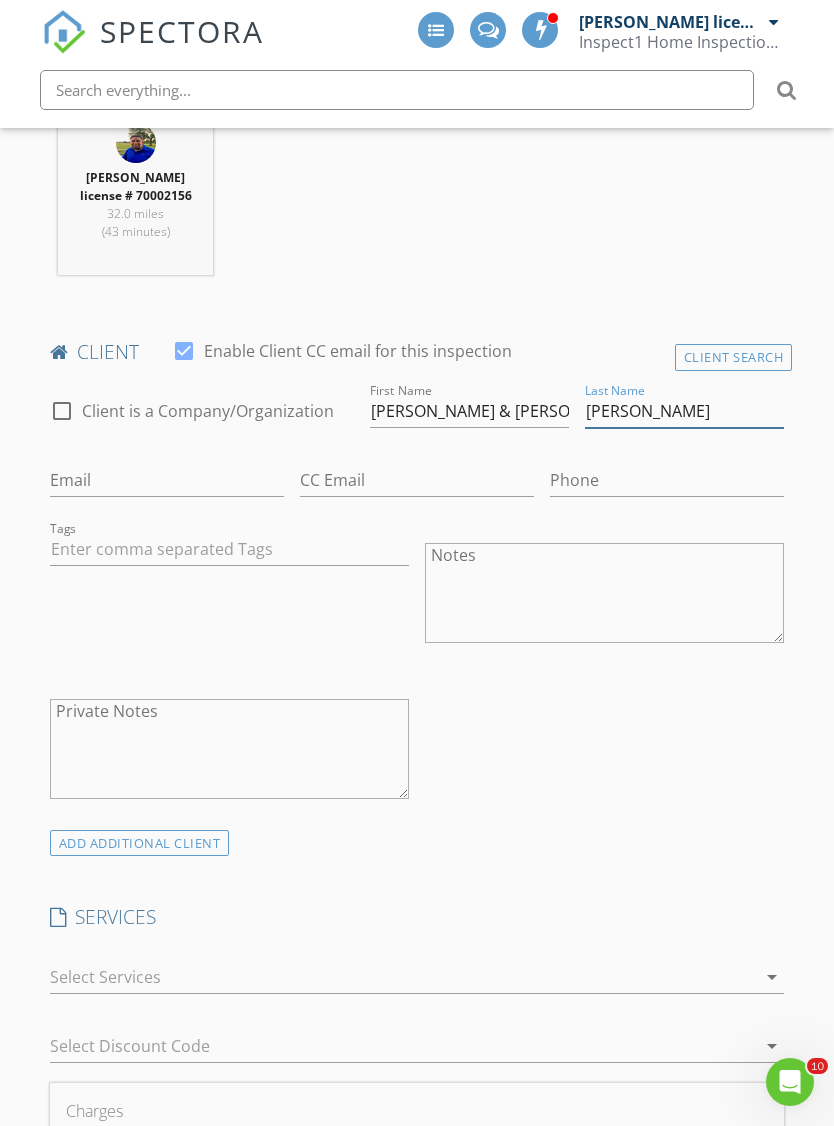 type on "Norwood" 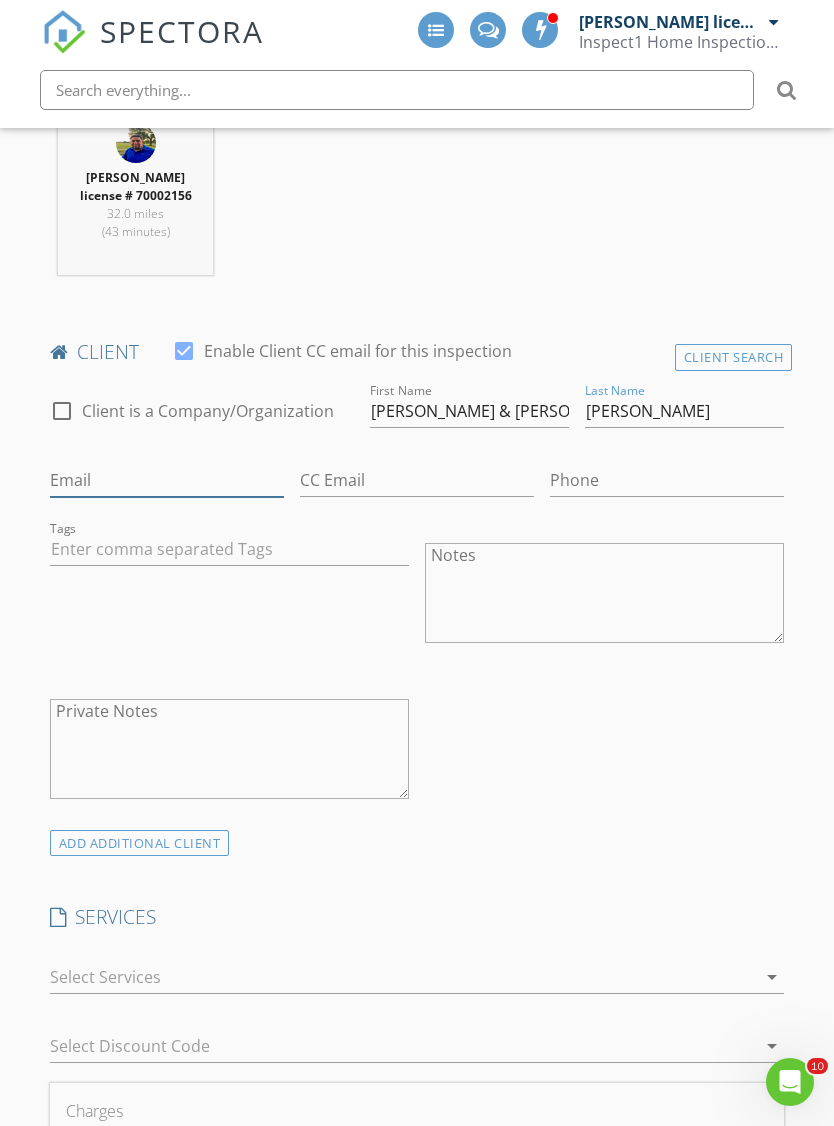 click on "Email" at bounding box center (167, 480) 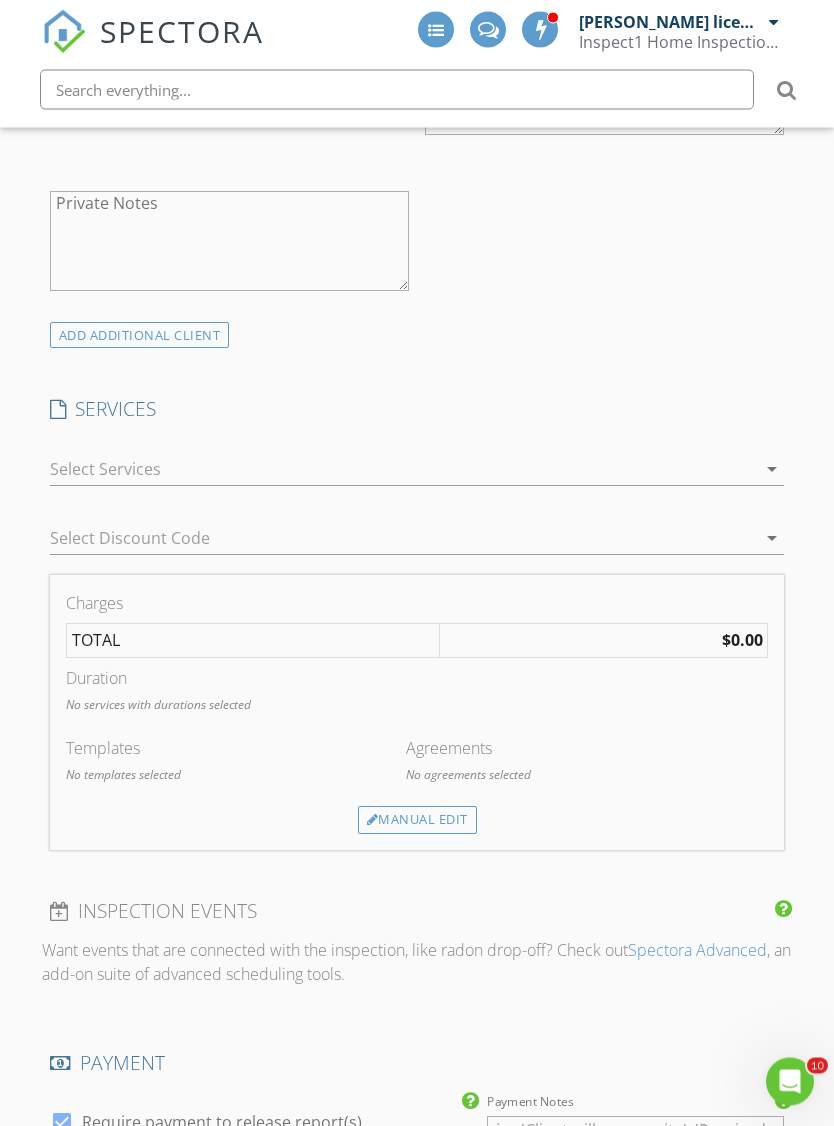 scroll, scrollTop: 1408, scrollLeft: 0, axis: vertical 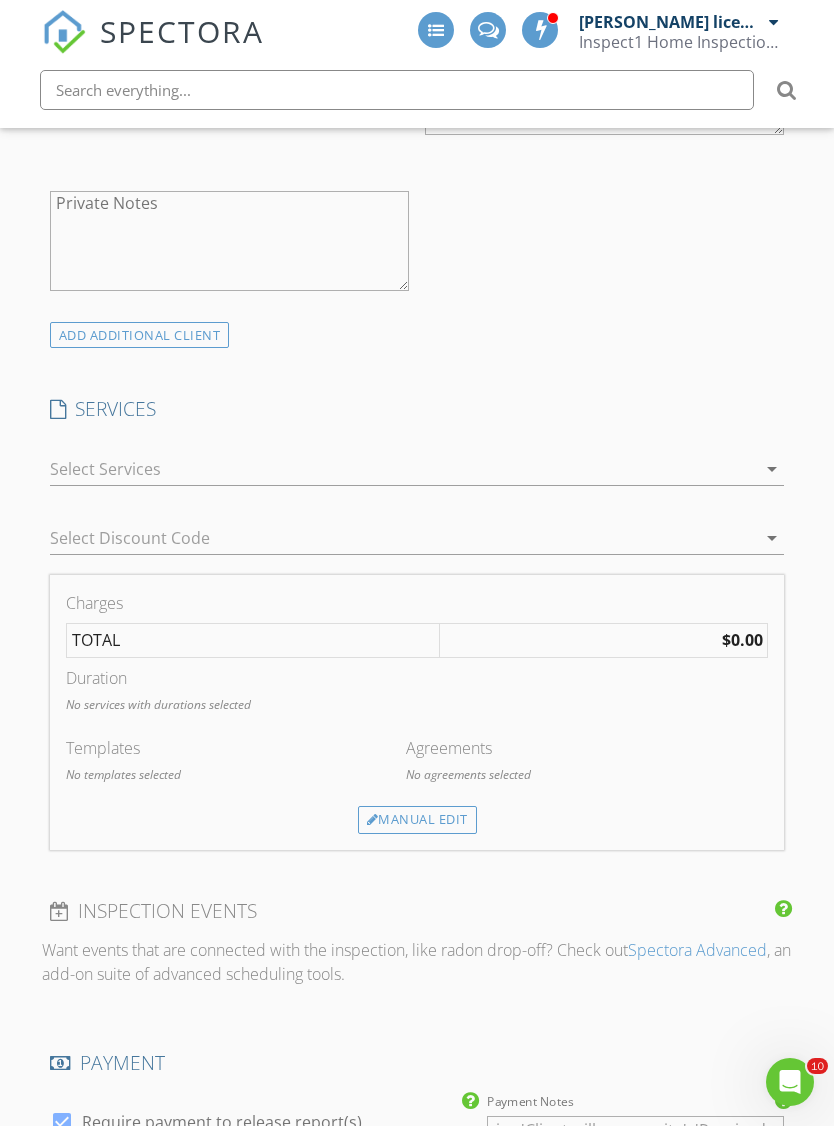 type on "allisonnorwood17@gmail.com" 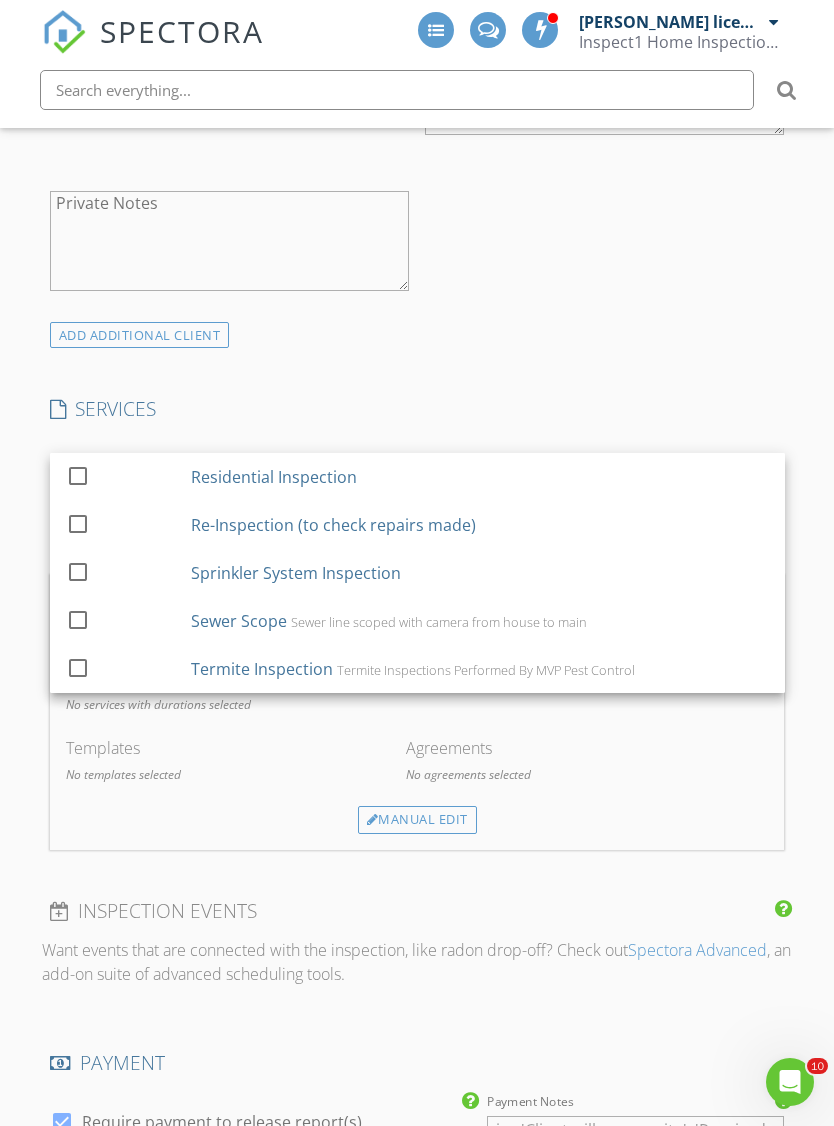 click at bounding box center [78, 475] 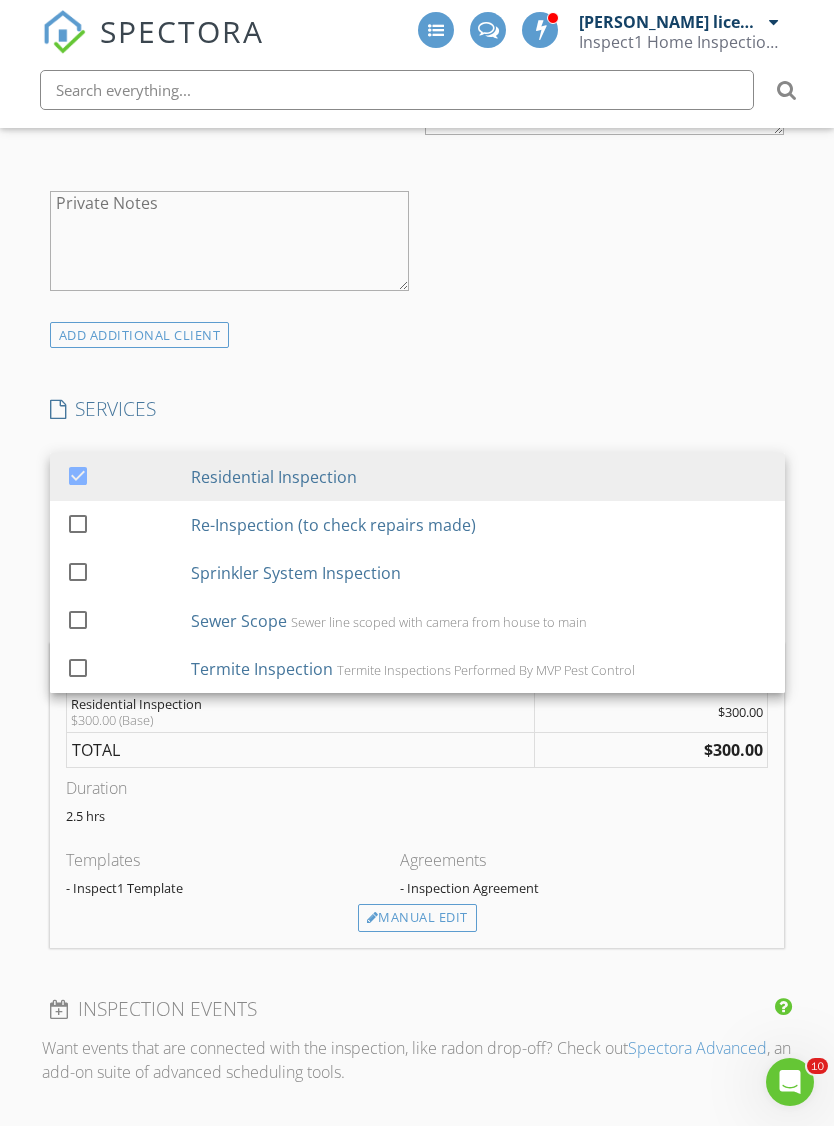 click on "New Inspection
INSPECTOR(S)
check_box   Shawn Taylor  license # 70002156   PRIMARY   Shawn Taylor  license # 70002156 arrow_drop_down   check_box_outline_blank Shawn Taylor  license # 70002156 specifically requested
Date/Time
07/15/2025 1:30 PM
Location
Address Search       Address 2341 SE 89th Terrace   Unit   City Oklahoma City   State OK   Zip 73160   County Cleveland     Square Feet 1600   Year Built 2025   Foundation Slab arrow_drop_down     Shawn Taylor  license # 70002156     32.0 miles     (43 minutes)
client
check_box Enable Client CC email for this inspection   Client Search     check_box_outline_blank Client is a Company/Organization     First Name Allison & Kedric   Last Name Norwood   Email allisonnorwood17@gmail.com   CC Email   Phone         Tags         Notes   Private Notes
SERVICES" at bounding box center (417, 855) 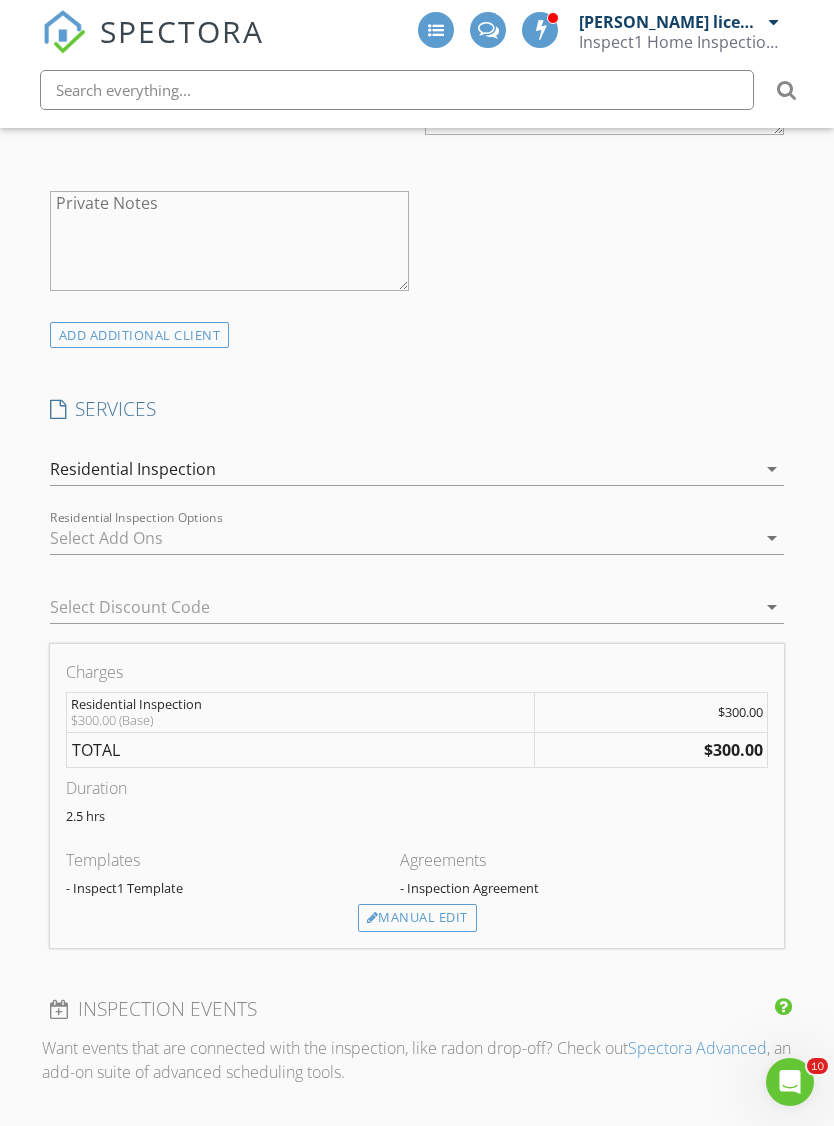 click on "arrow_drop_down" at bounding box center [772, 607] 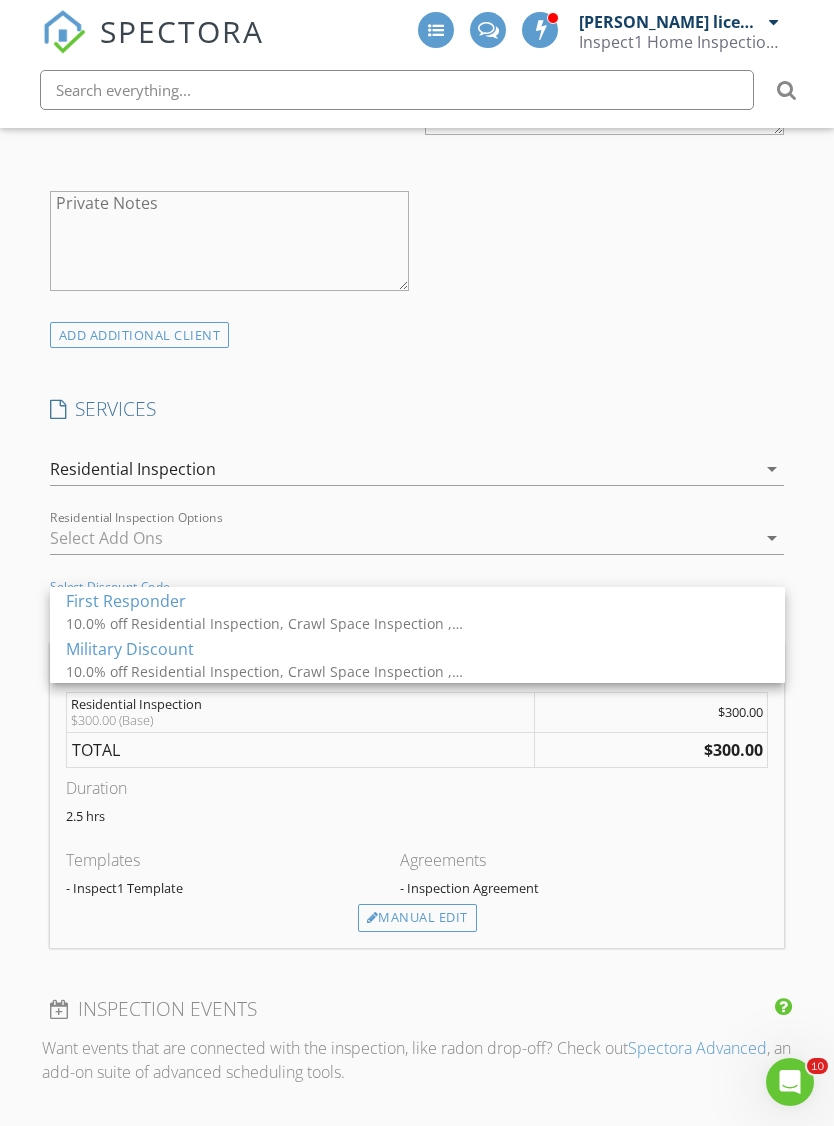 click on "Military Discount" at bounding box center [417, 649] 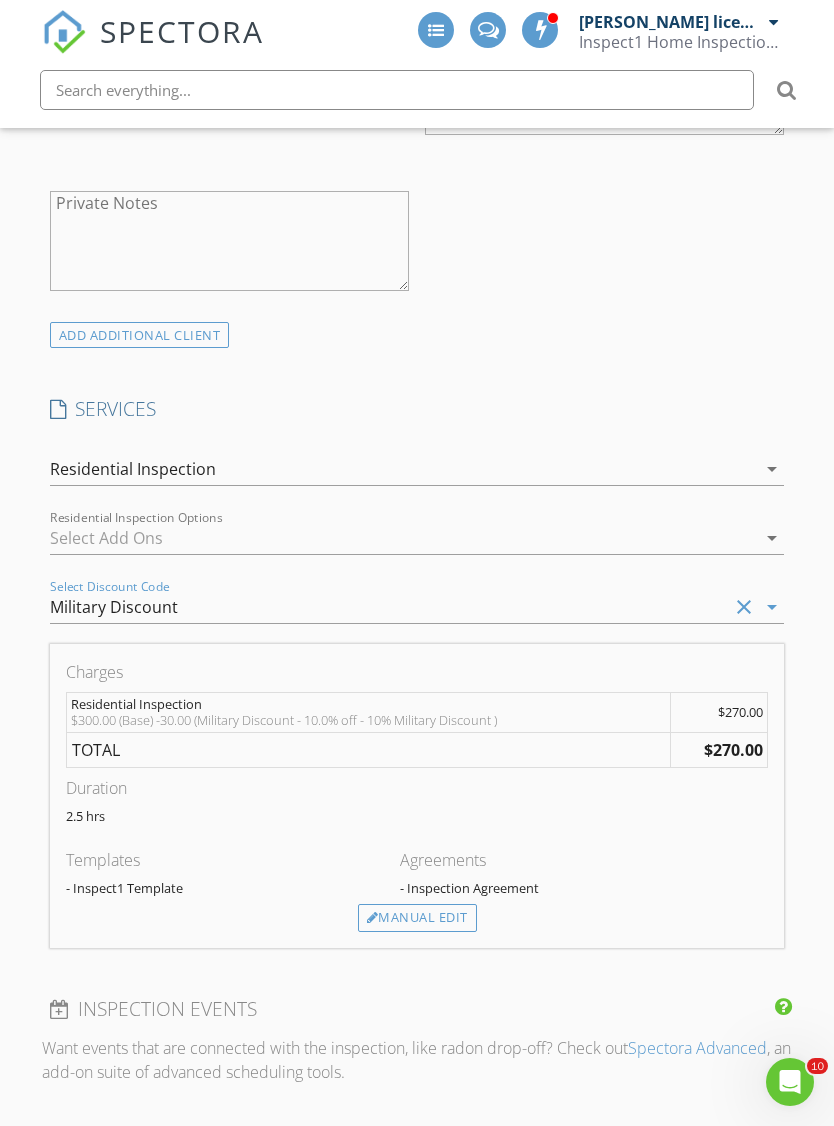 click on "New Inspection
INSPECTOR(S)
check_box   Shawn Taylor  license # 70002156   PRIMARY   Shawn Taylor  license # 70002156 arrow_drop_down   check_box_outline_blank Shawn Taylor  license # 70002156 specifically requested
Date/Time
07/15/2025 1:30 PM
Location
Address Search       Address 2341 SE 89th Terrace   Unit   City Oklahoma City   State OK   Zip 73160   County Cleveland     Square Feet 1600   Year Built 2025   Foundation Slab arrow_drop_down     Shawn Taylor  license # 70002156     32.0 miles     (43 minutes)
client
check_box Enable Client CC email for this inspection   Client Search     check_box_outline_blank Client is a Company/Organization     First Name Allison & Kedric   Last Name Norwood   Email allisonnorwood17@gmail.com   CC Email   Phone         Tags         Notes   Private Notes
SERVICES" at bounding box center (417, 855) 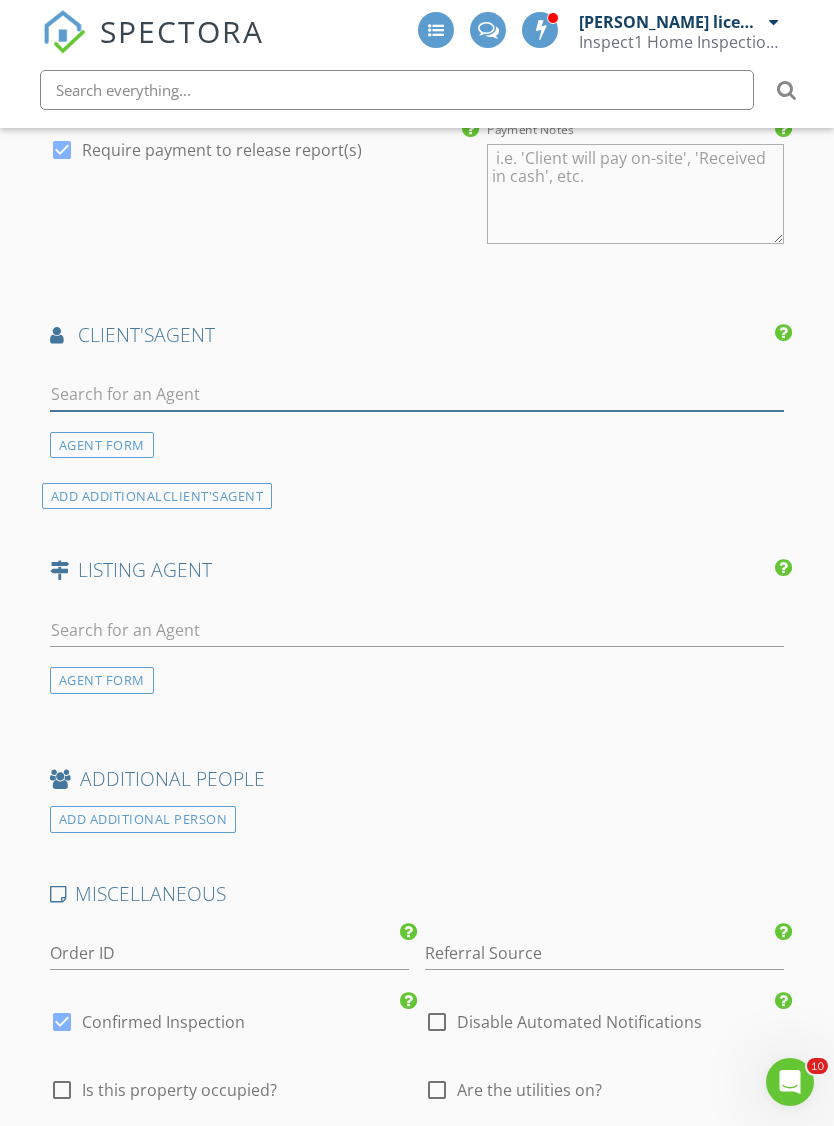 click at bounding box center [417, 394] 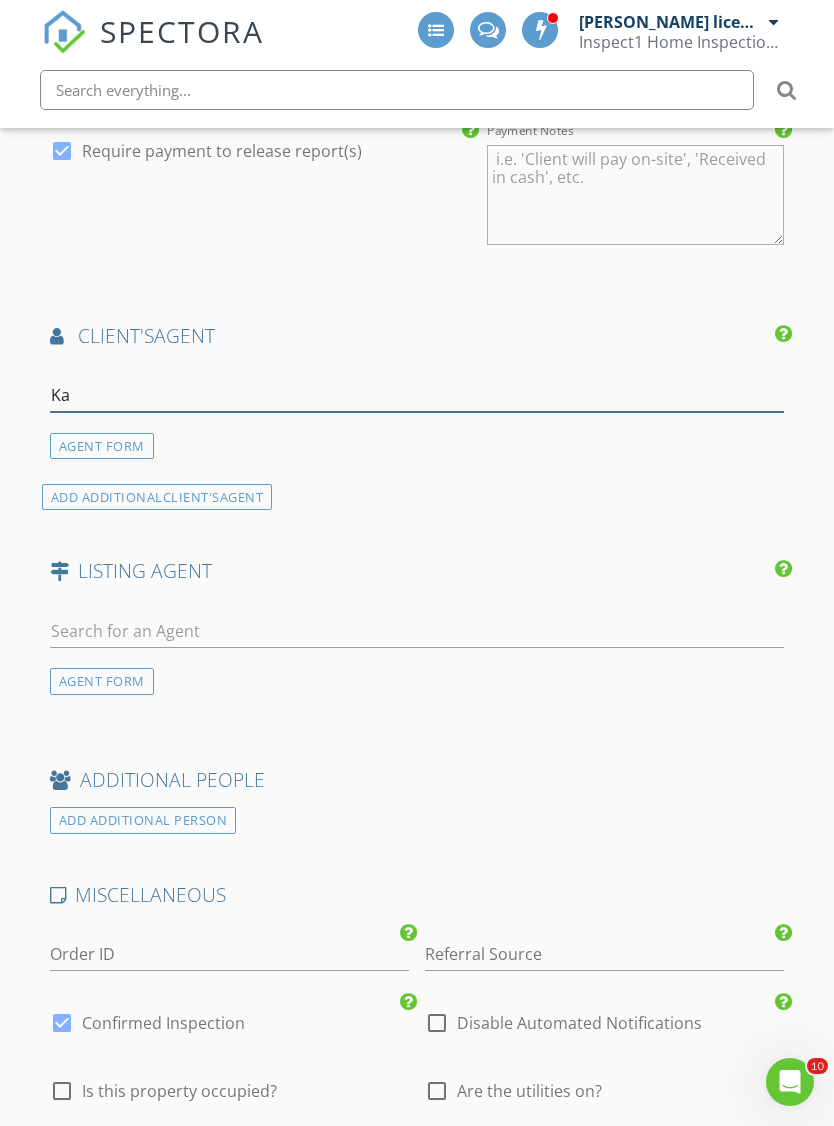 type on "Kat" 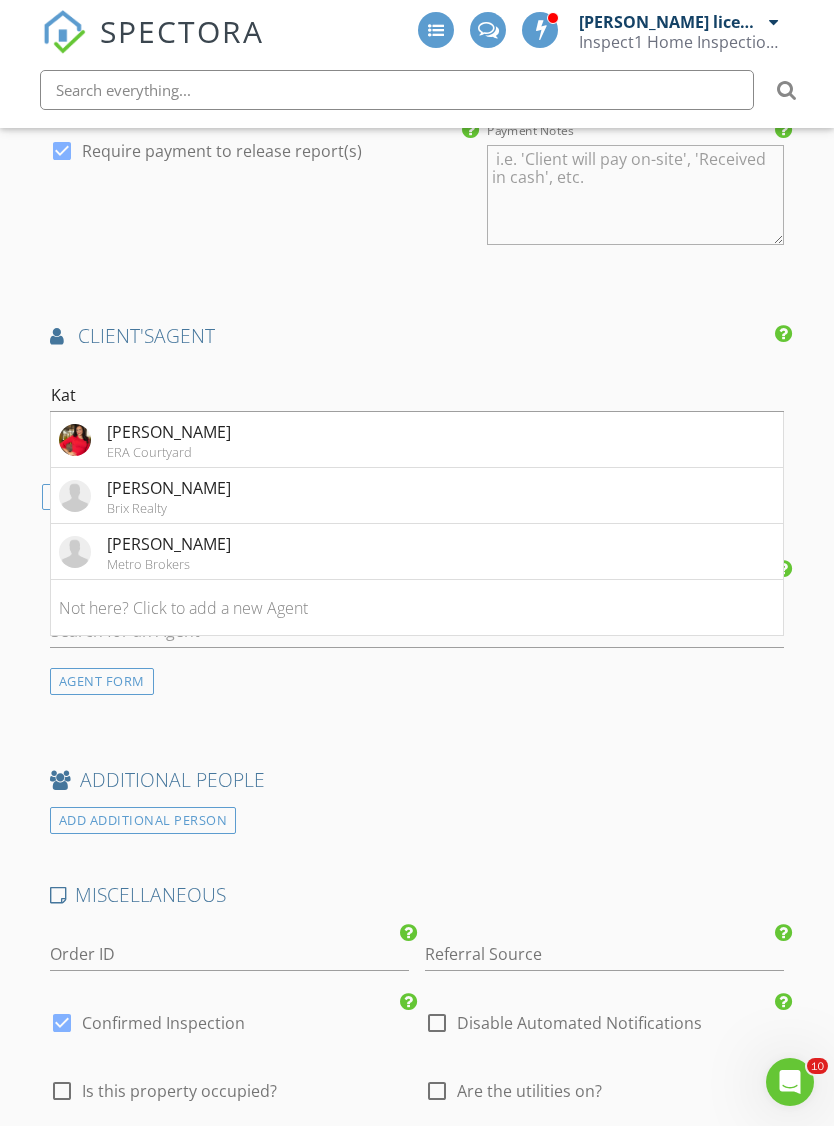 click on "Kat Kosmala
ERA Courtyard" at bounding box center (417, 440) 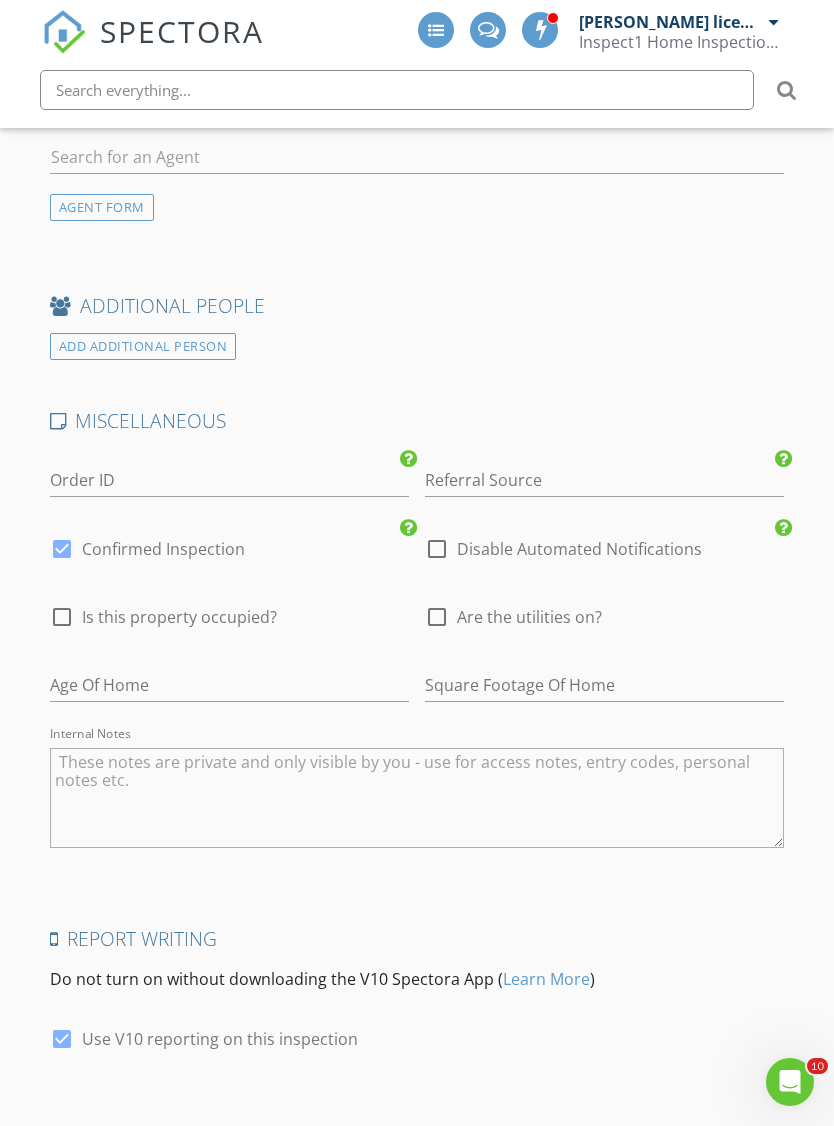 scroll, scrollTop: 3455, scrollLeft: 0, axis: vertical 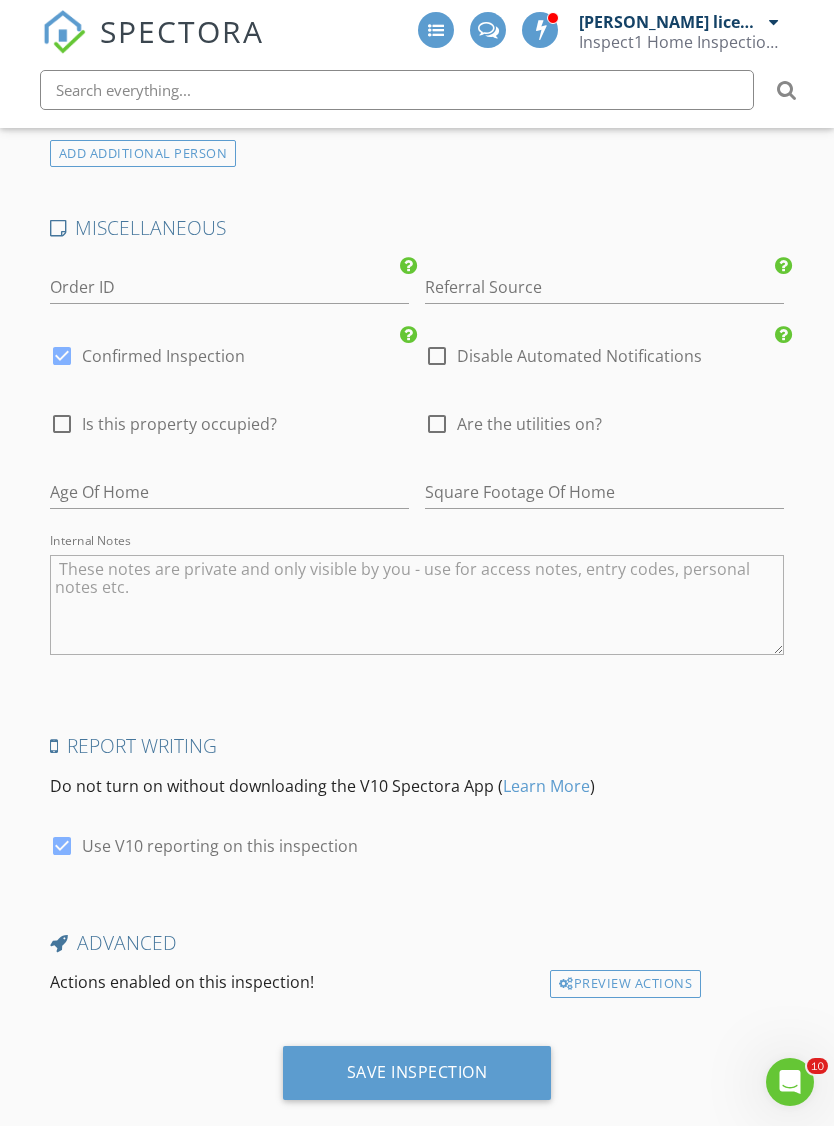 click on "Save Inspection" at bounding box center (417, 1072) 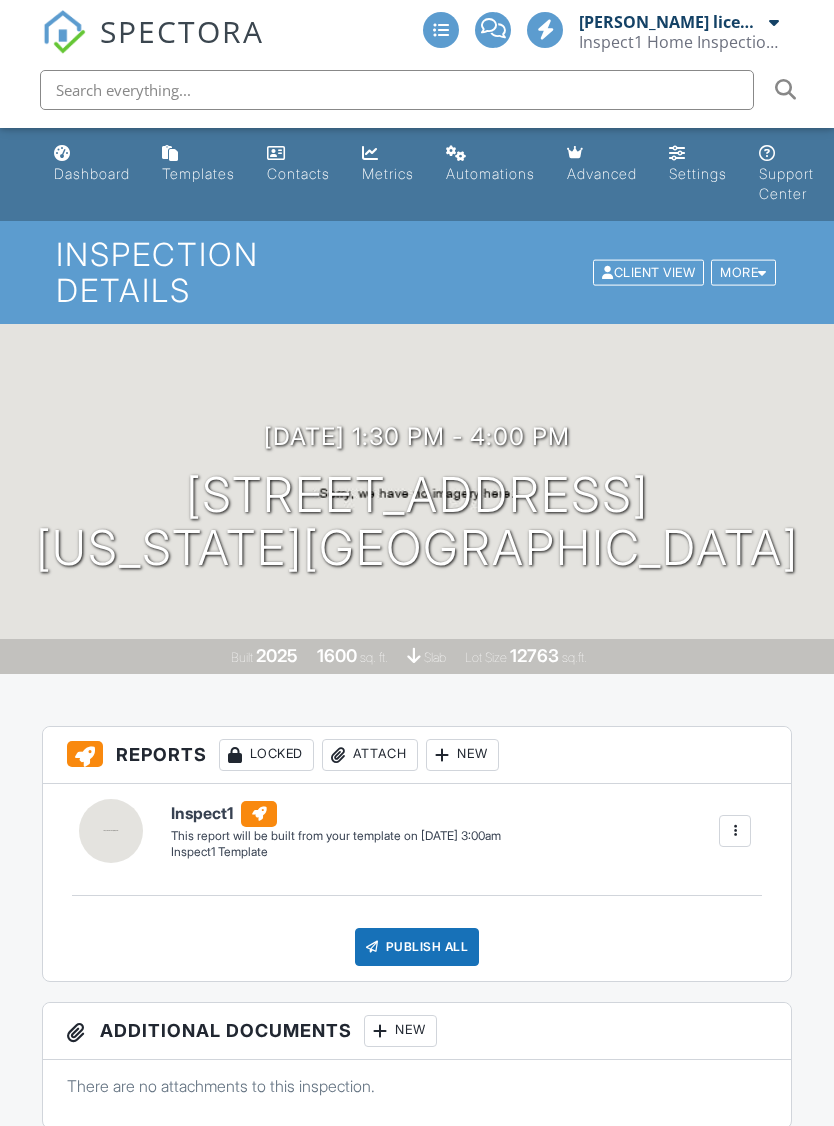 scroll, scrollTop: 0, scrollLeft: 0, axis: both 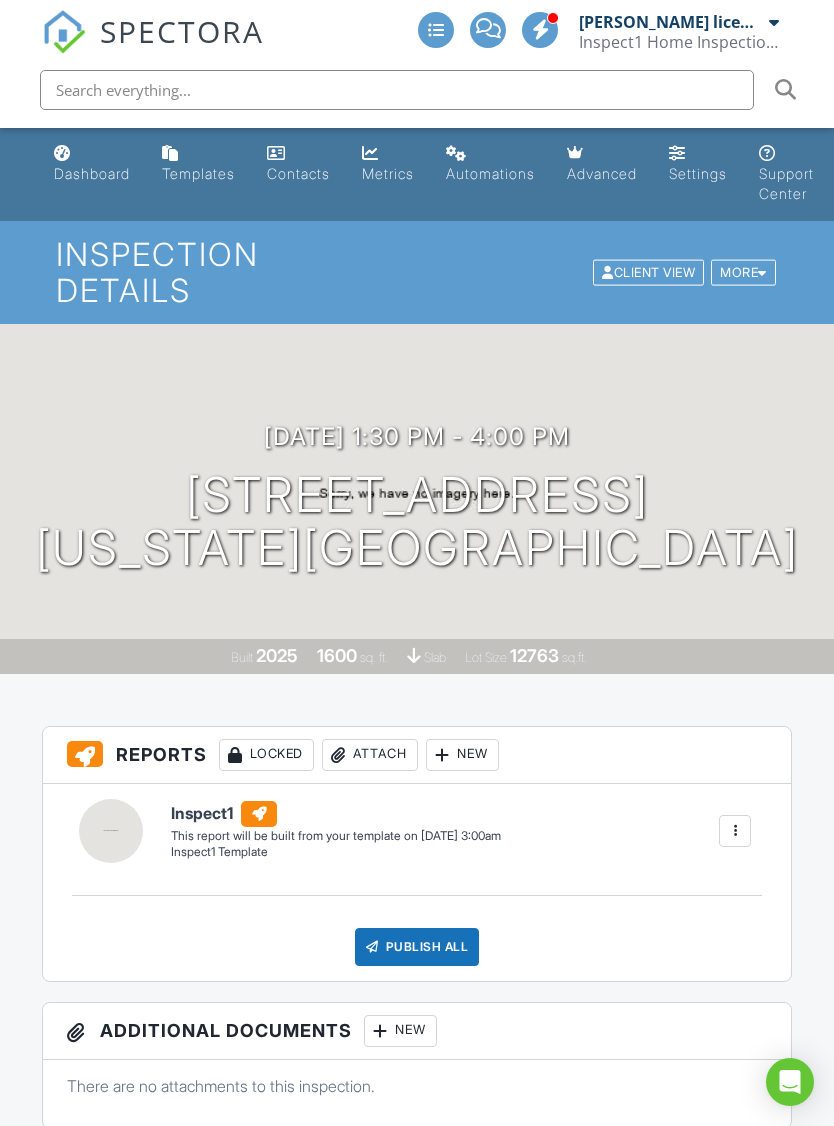 click on "Dashboard" at bounding box center (92, 173) 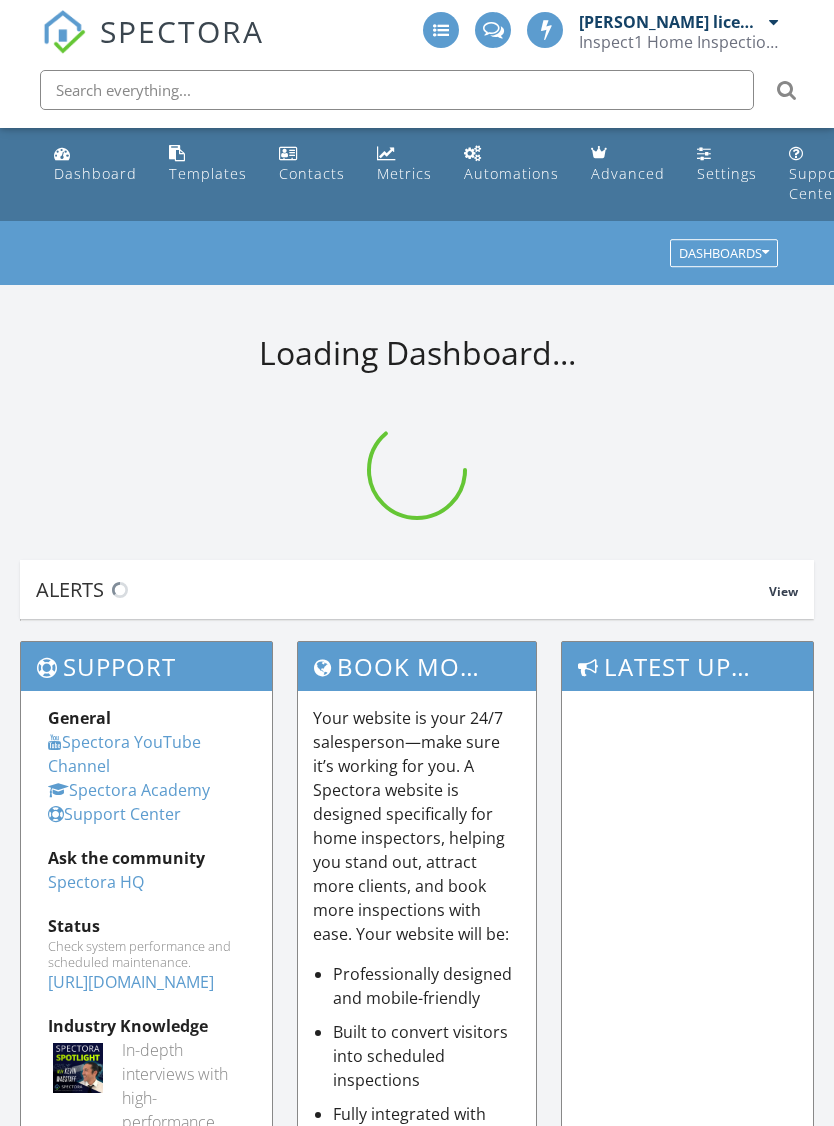 scroll, scrollTop: 0, scrollLeft: 0, axis: both 